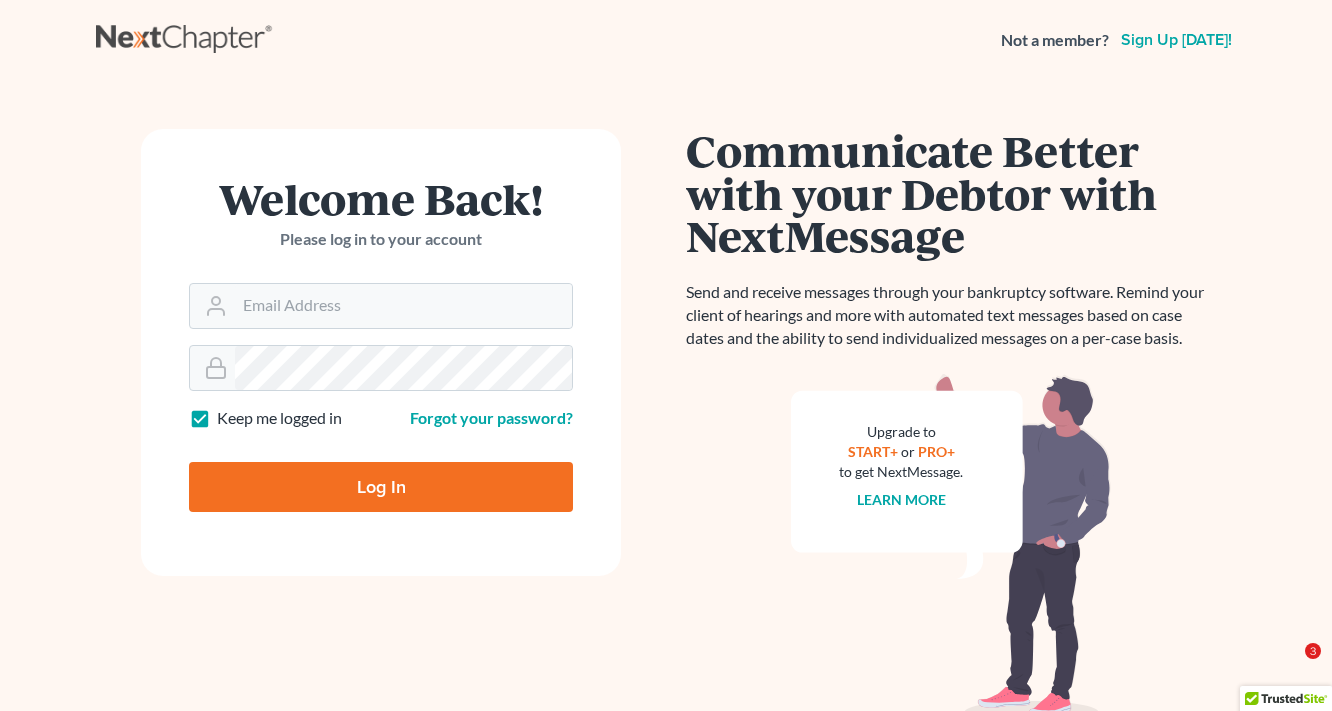 scroll, scrollTop: 0, scrollLeft: 0, axis: both 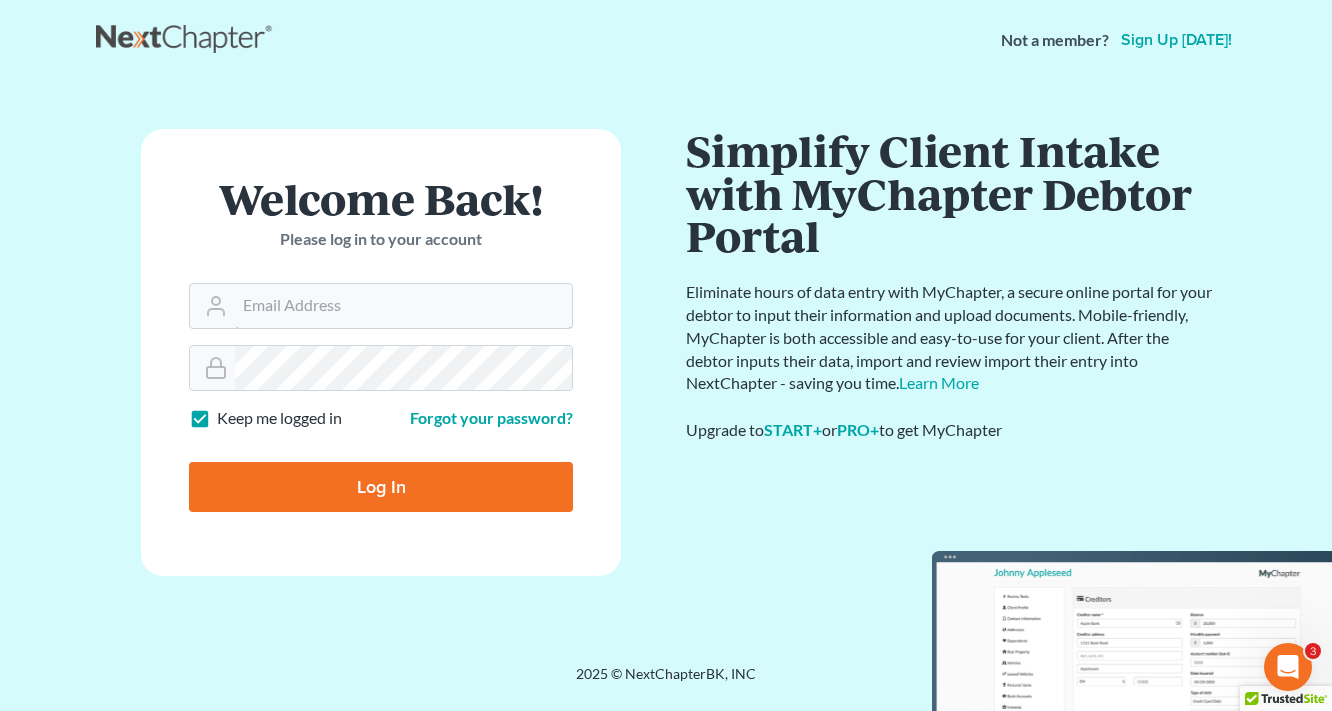 type on "eddy@petermlively.com" 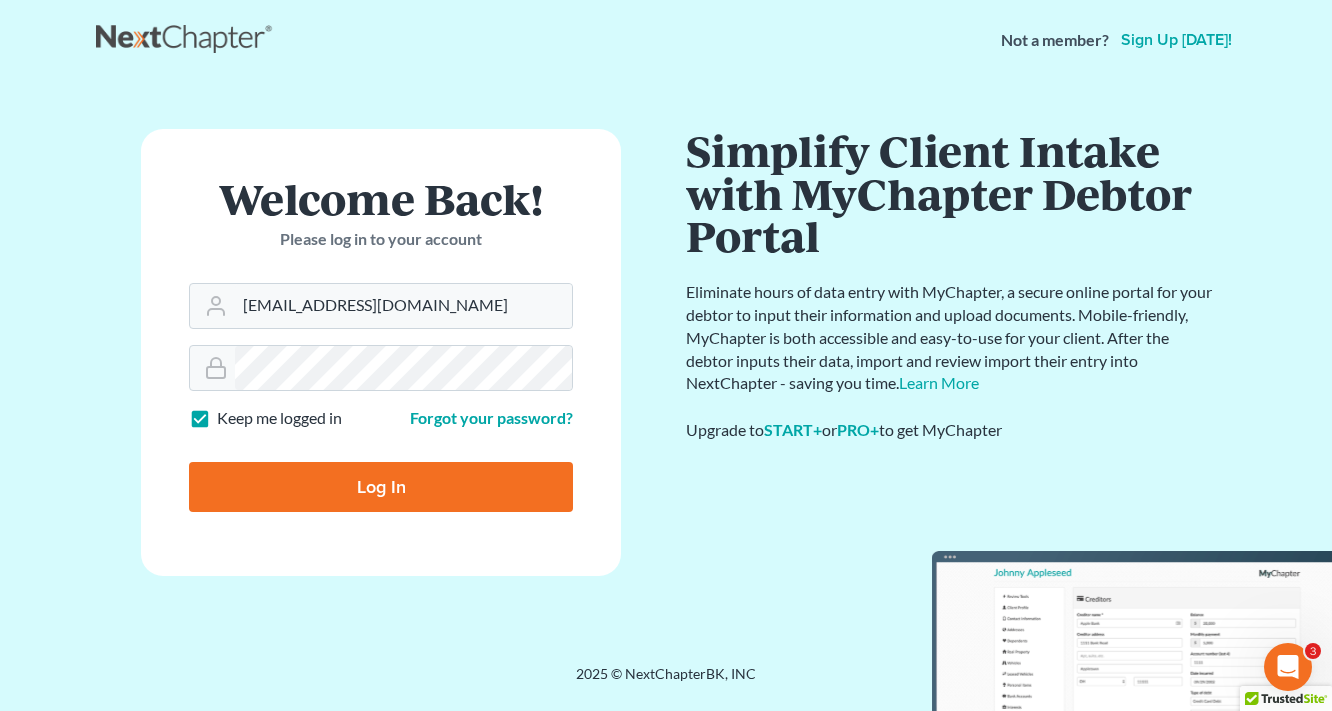 click on "Log In" at bounding box center [381, 487] 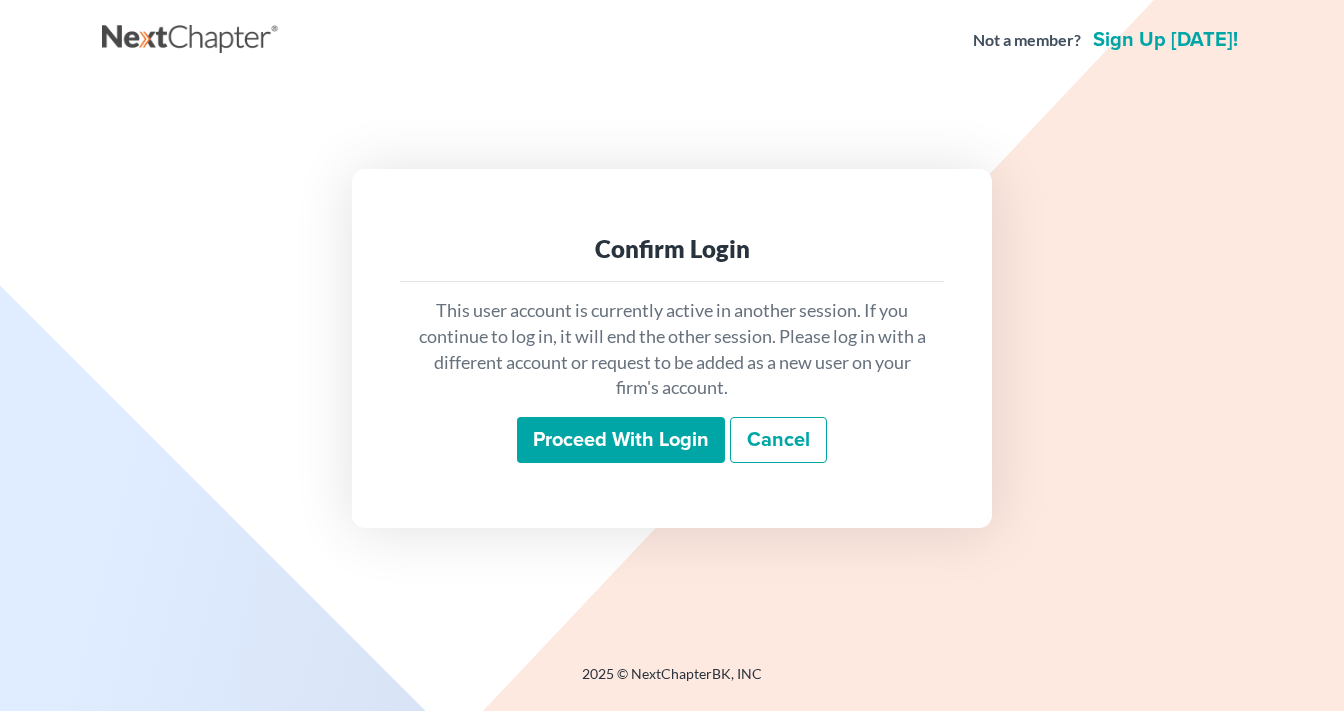 scroll, scrollTop: 0, scrollLeft: 0, axis: both 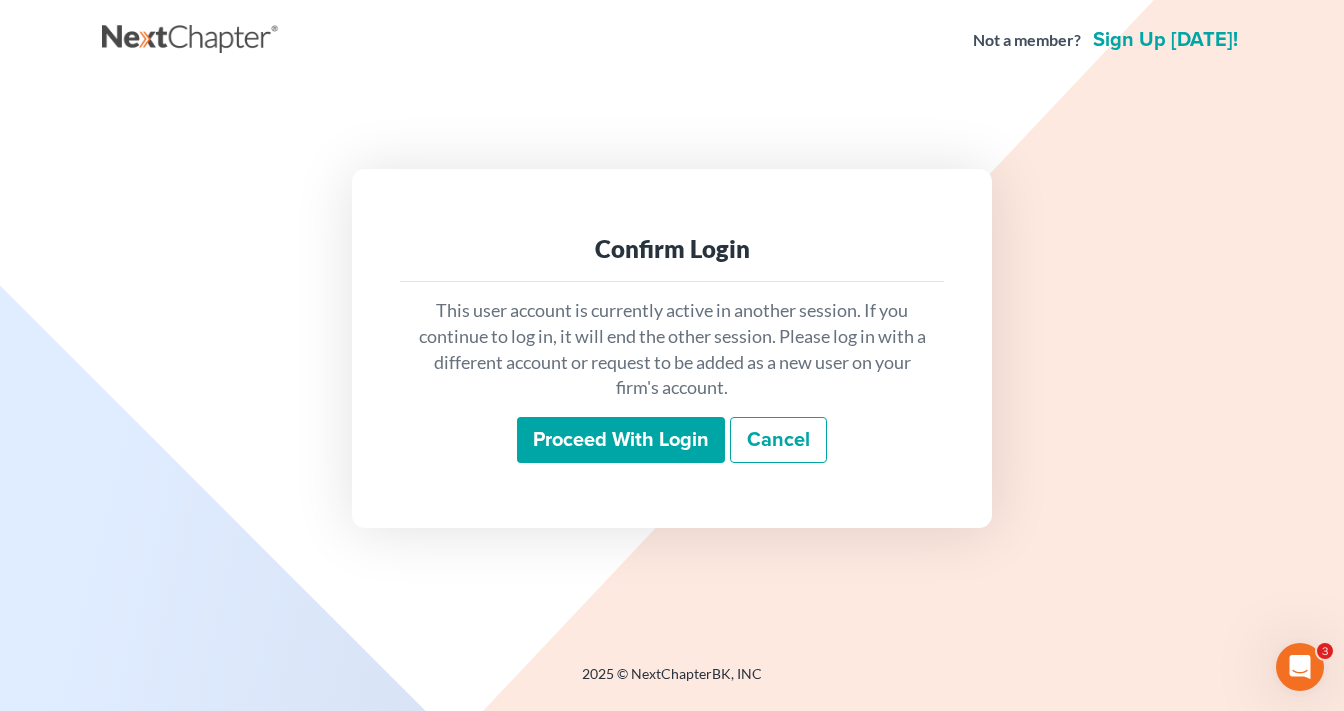 click on "Proceed with login" at bounding box center (621, 440) 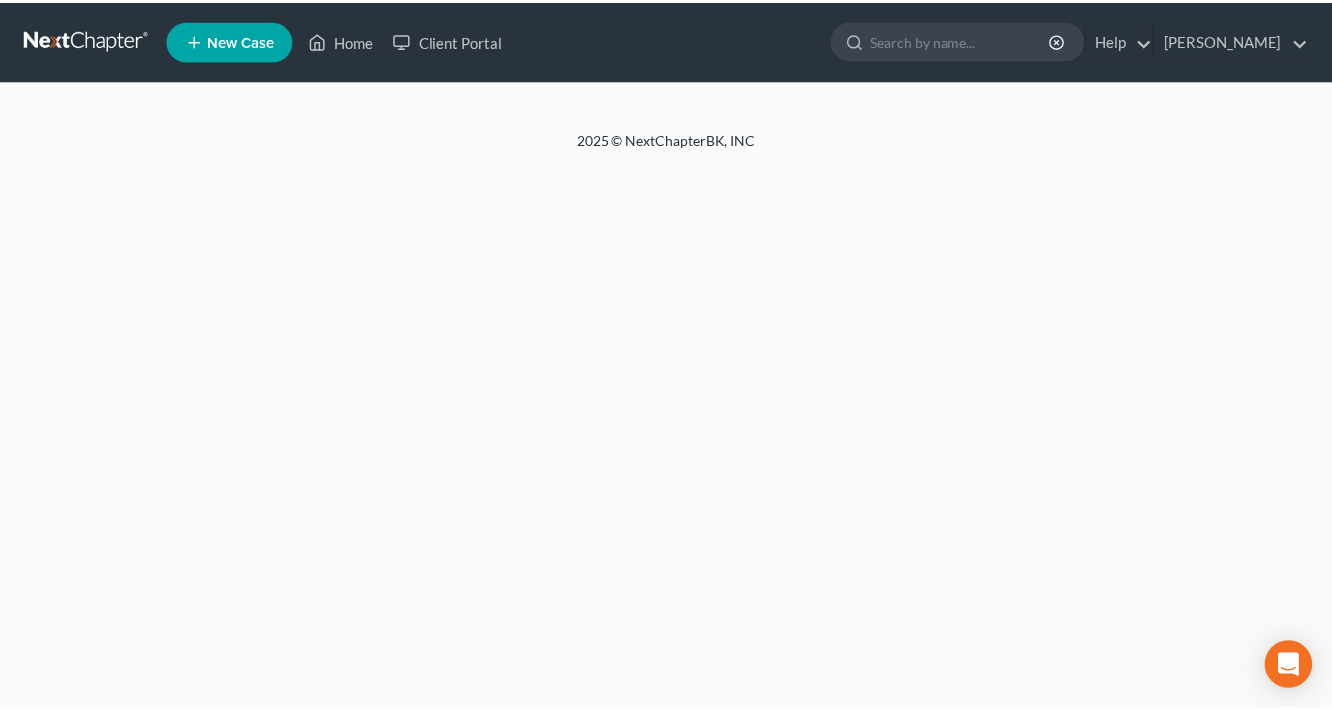 scroll, scrollTop: 0, scrollLeft: 0, axis: both 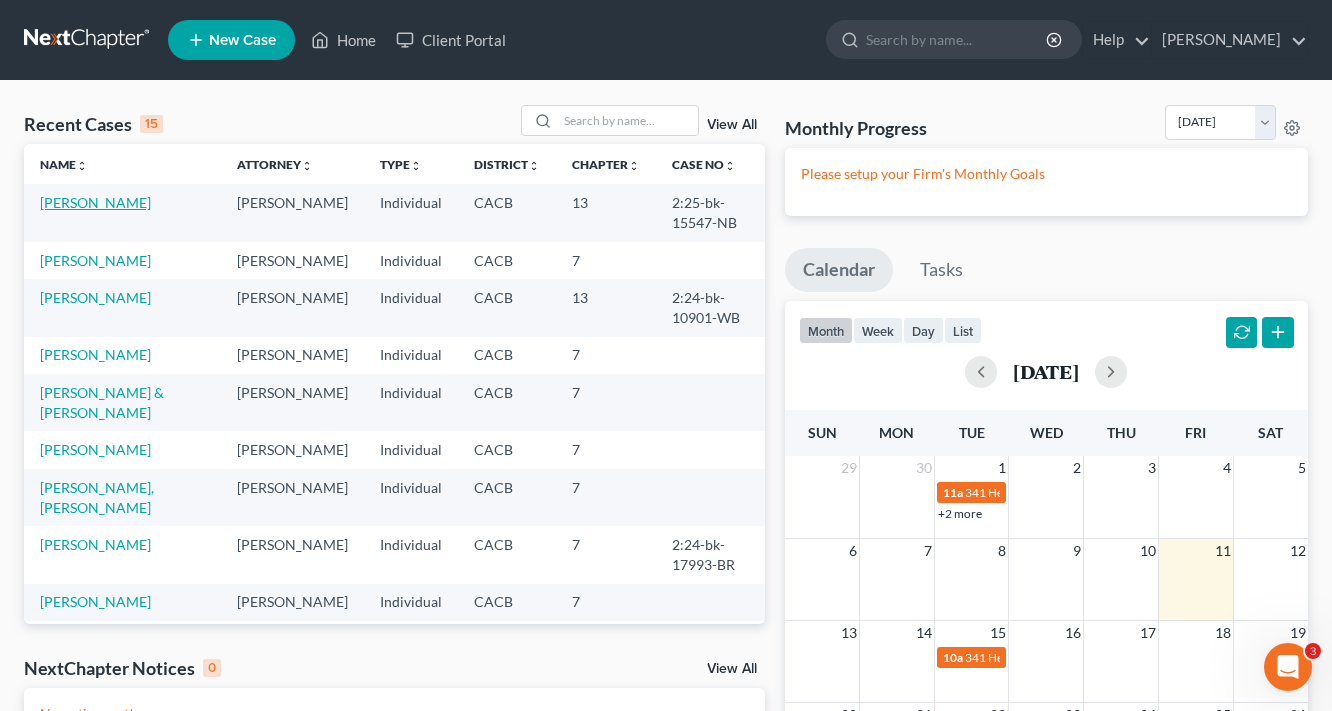 click on "Mills, Shontea" at bounding box center (95, 202) 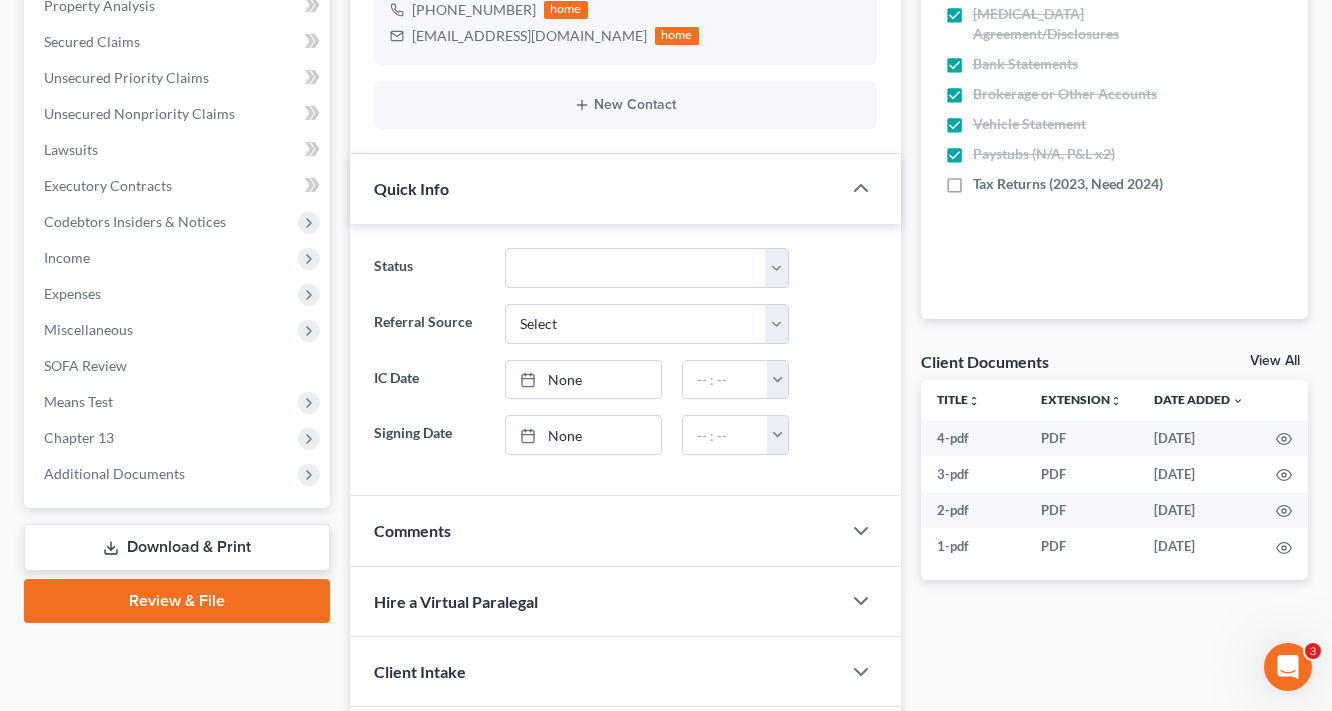 click on "Download & Print" at bounding box center [177, 547] 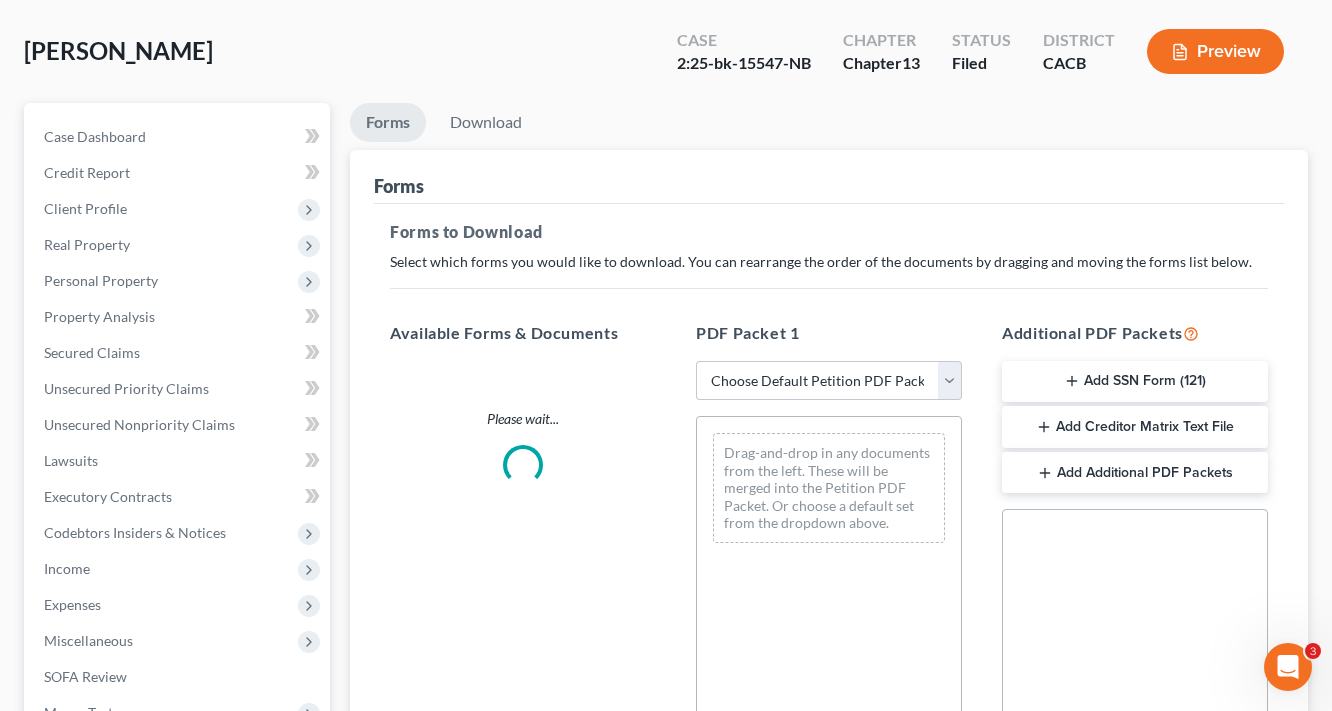 scroll, scrollTop: 0, scrollLeft: 0, axis: both 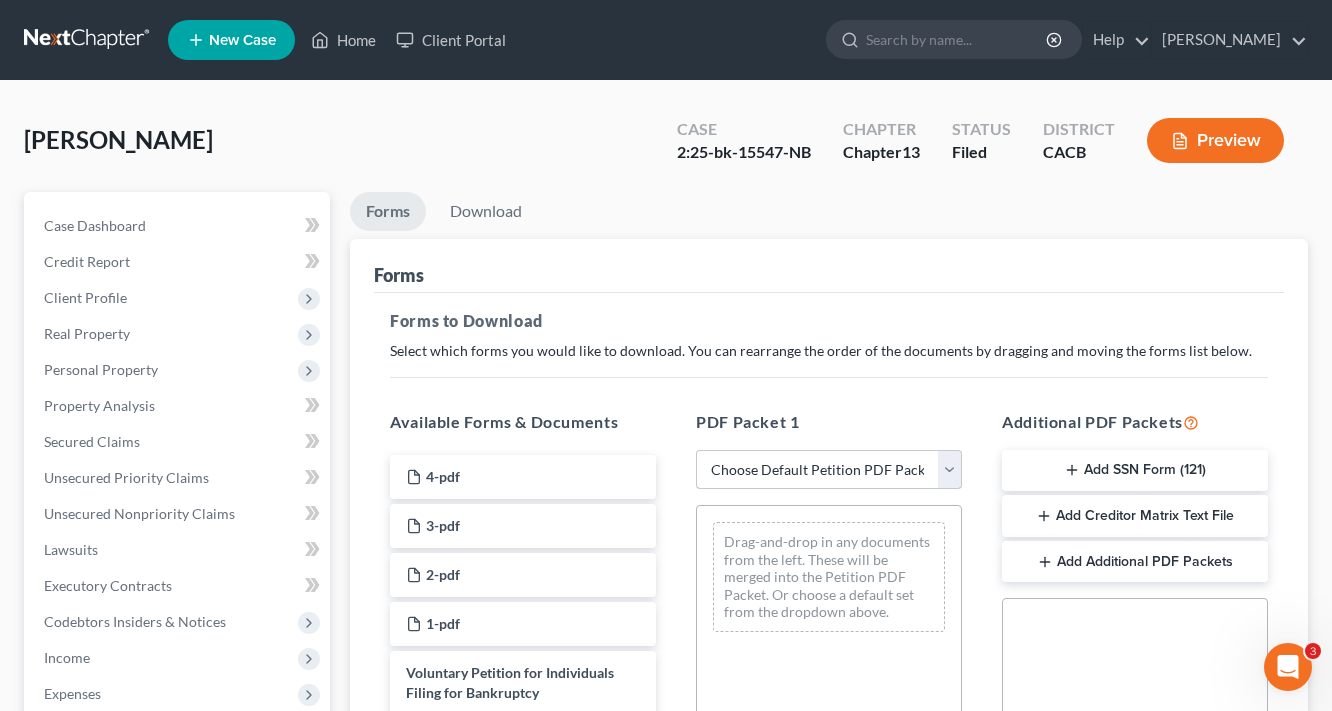 click on "Choose Default Petition PDF Packet Complete Bankruptcy Petition (all forms and schedules) Emergency Filing Forms (Petition and Creditor List Only) Amended Forms Signature Pages Only Supplemental Post Petition (Sch. I & J) Supplemental Post Petition (Sch. I) Supplemental Post Petition (Sch. J) Chapter 13 Schedules Chapter 13 Schedules and Statements" at bounding box center [829, 470] 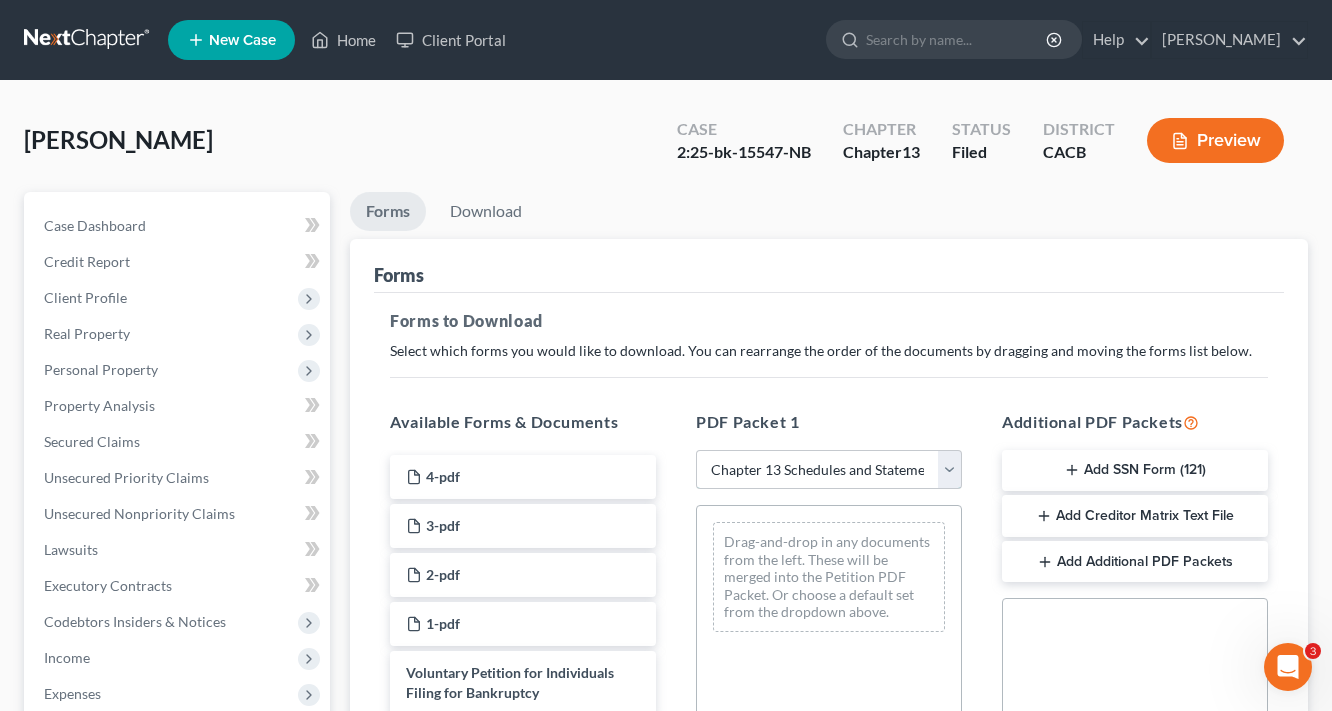 click on "Choose Default Petition PDF Packet Complete Bankruptcy Petition (all forms and schedules) Emergency Filing Forms (Petition and Creditor List Only) Amended Forms Signature Pages Only Supplemental Post Petition (Sch. I & J) Supplemental Post Petition (Sch. I) Supplemental Post Petition (Sch. J) Chapter 13 Schedules Chapter 13 Schedules and Statements" at bounding box center (829, 470) 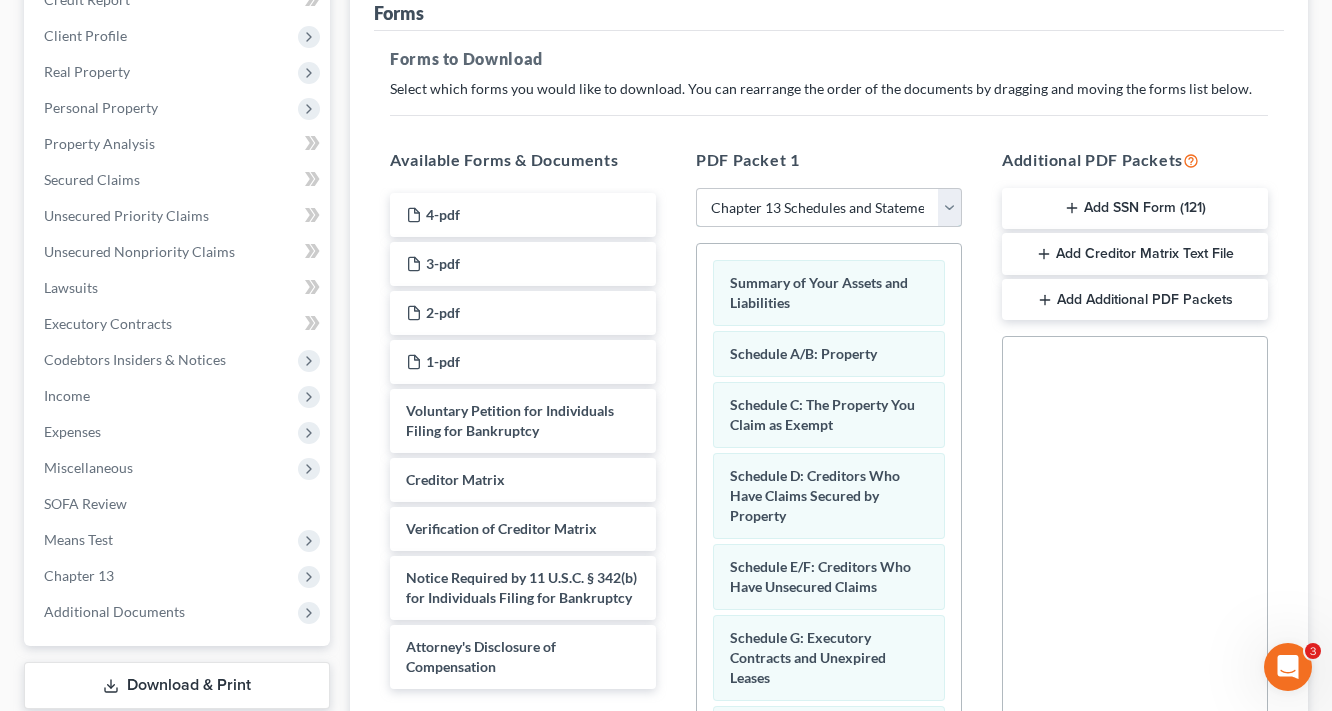 scroll, scrollTop: 320, scrollLeft: 0, axis: vertical 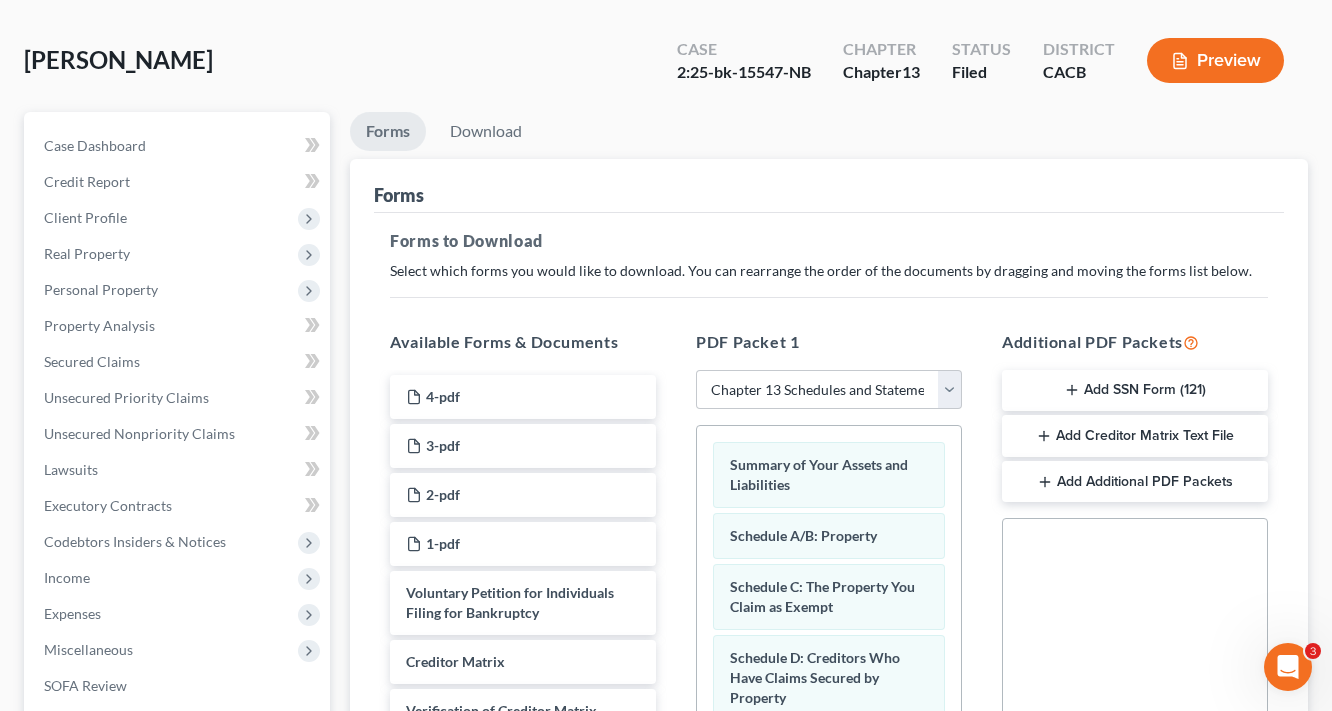 click on "Preview" at bounding box center [1215, 60] 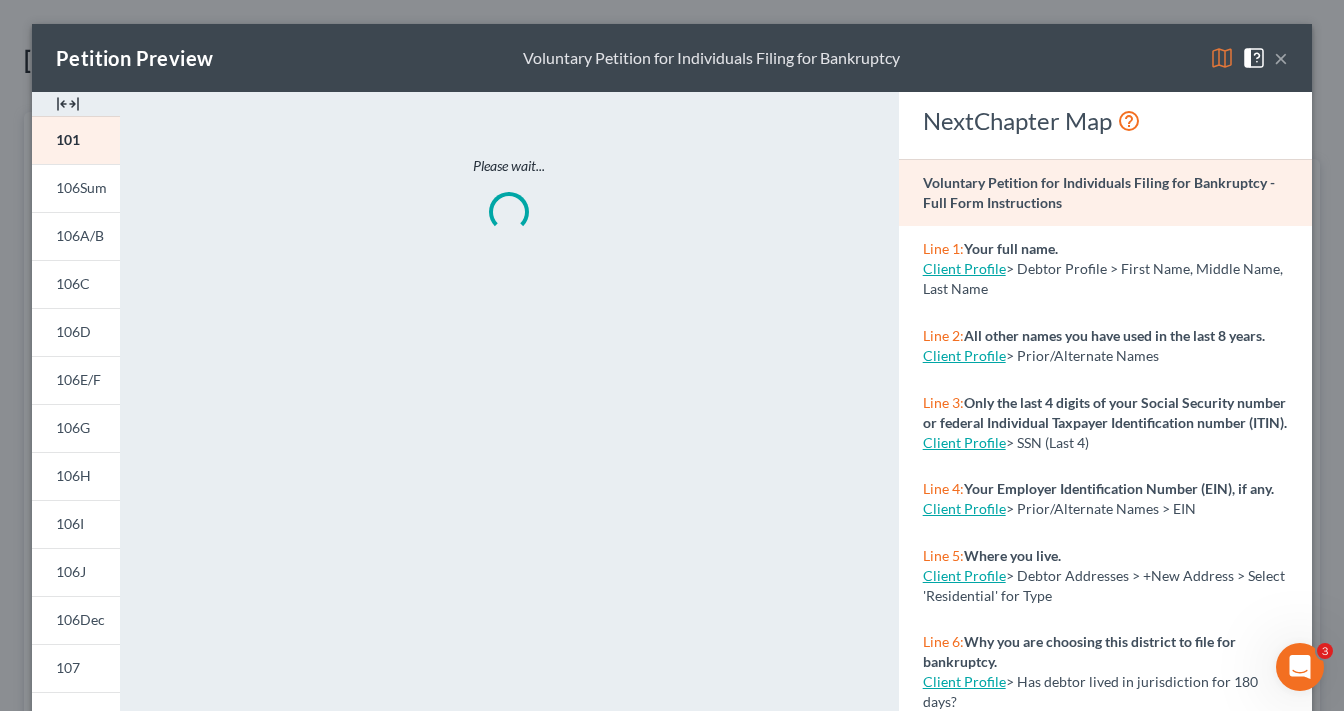 click on "×" at bounding box center [1281, 58] 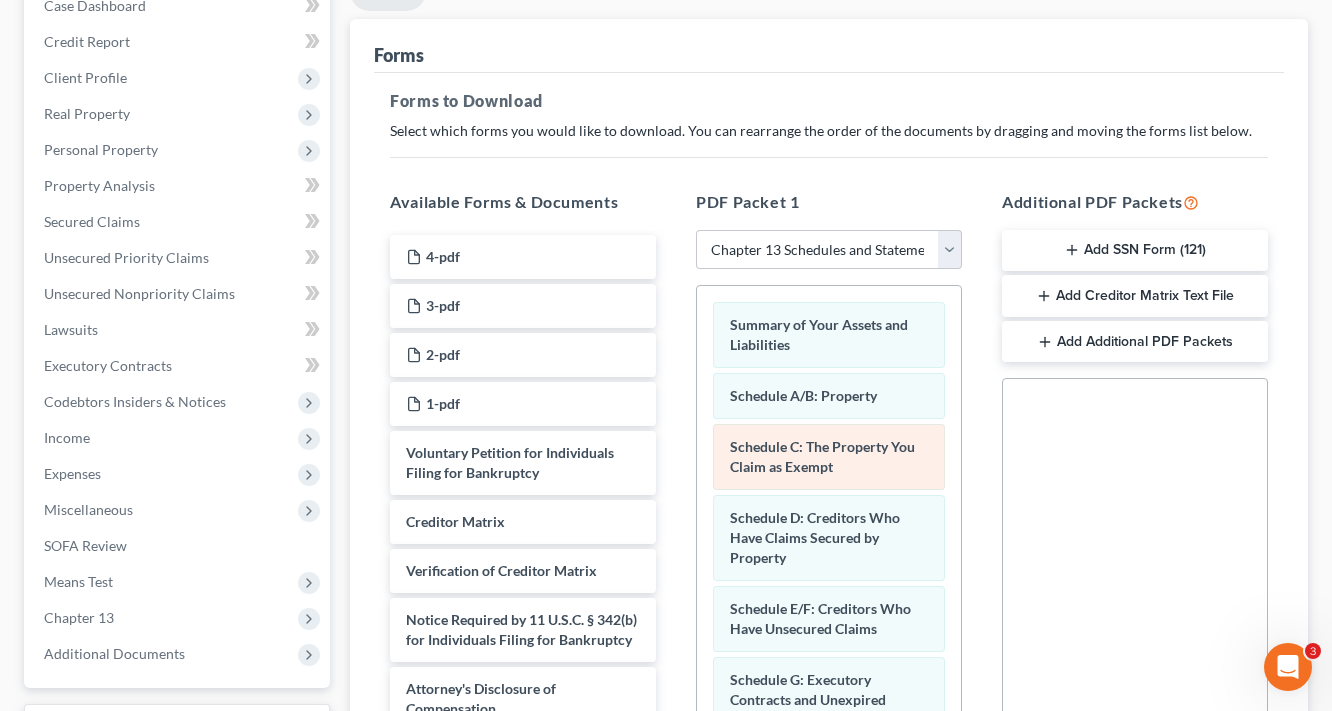 scroll, scrollTop: 320, scrollLeft: 0, axis: vertical 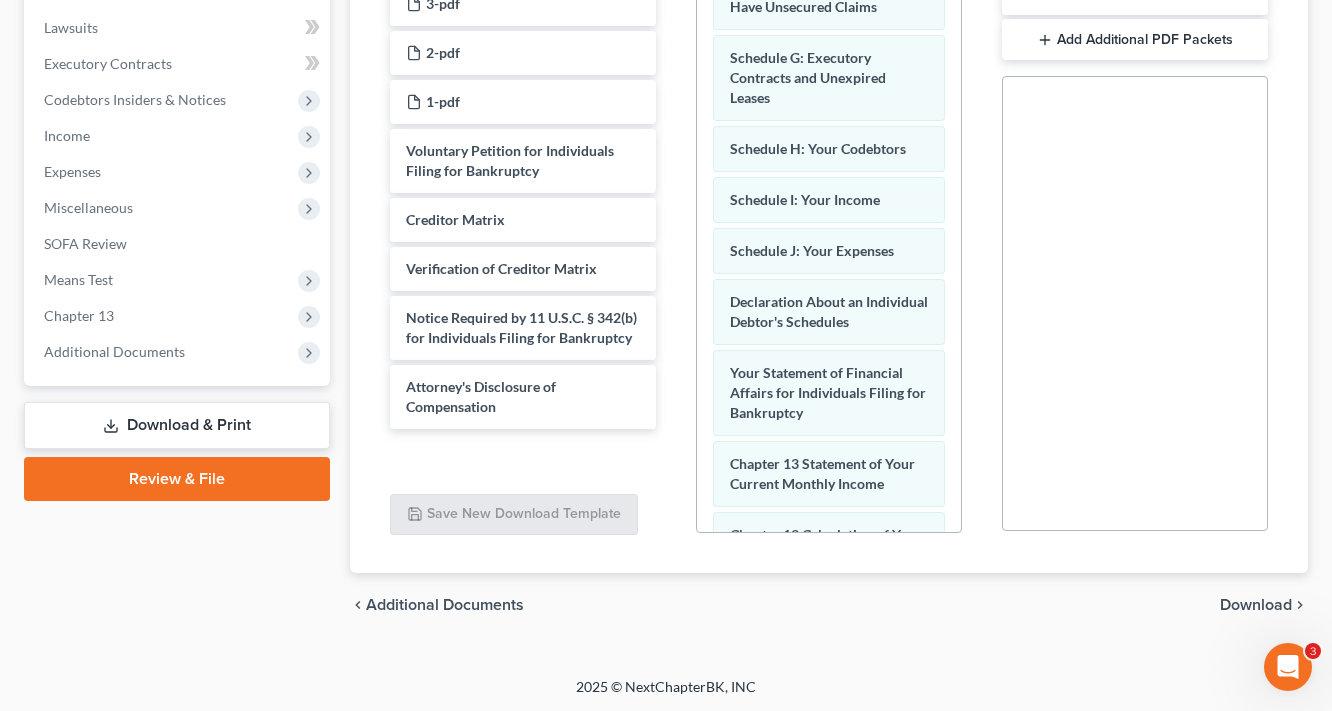 click on "Download" at bounding box center (1256, 605) 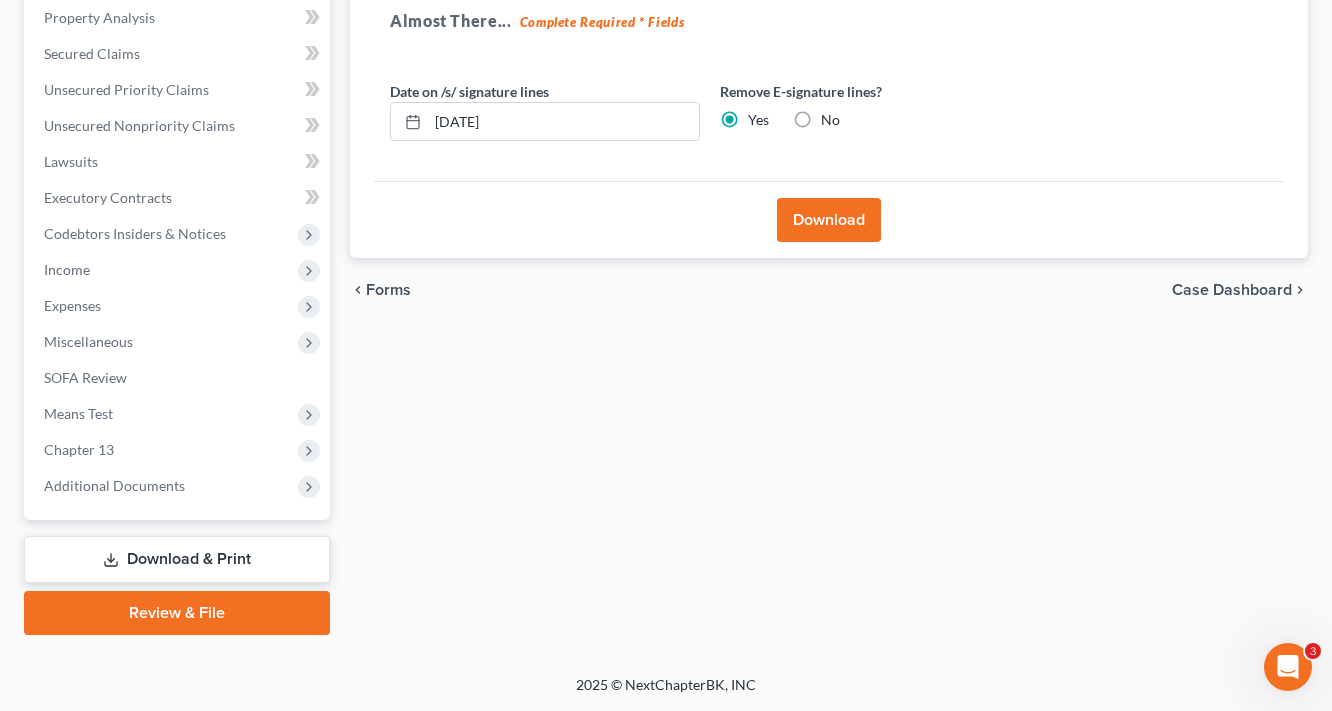 scroll, scrollTop: 386, scrollLeft: 0, axis: vertical 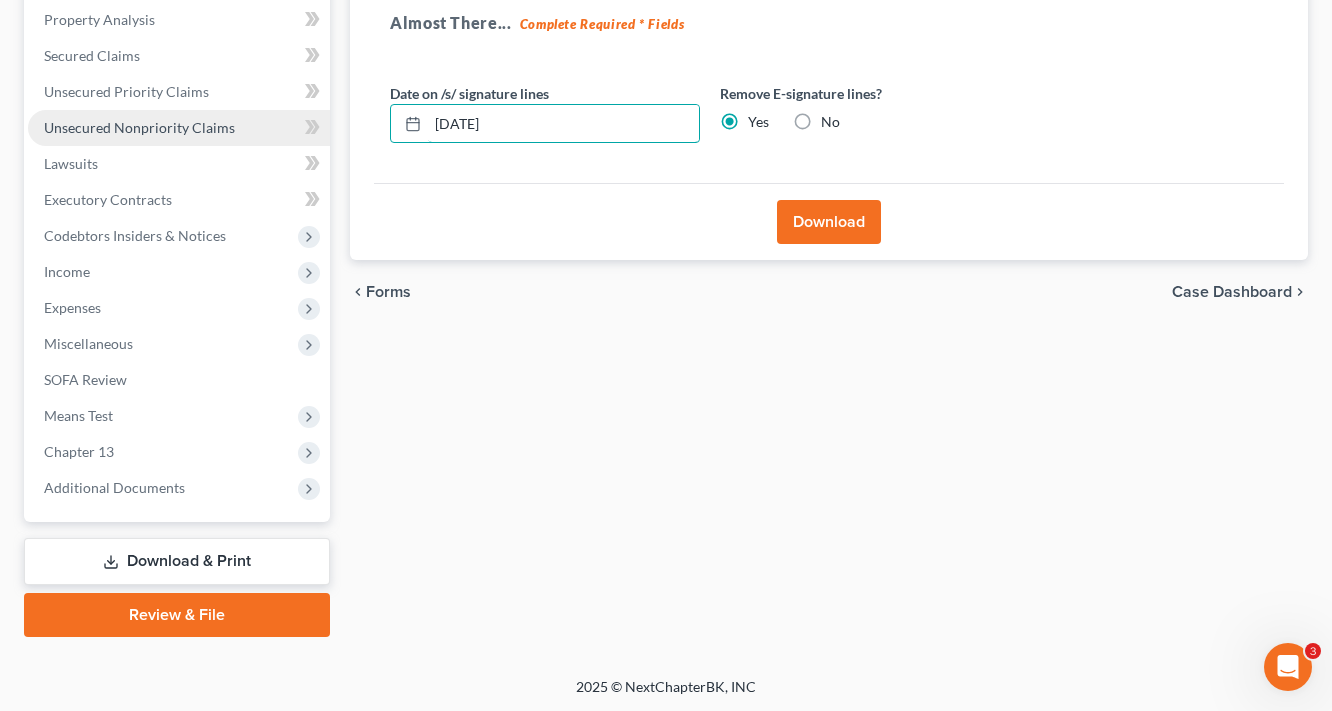 drag, startPoint x: 550, startPoint y: 113, endPoint x: 176, endPoint y: 139, distance: 374.90265 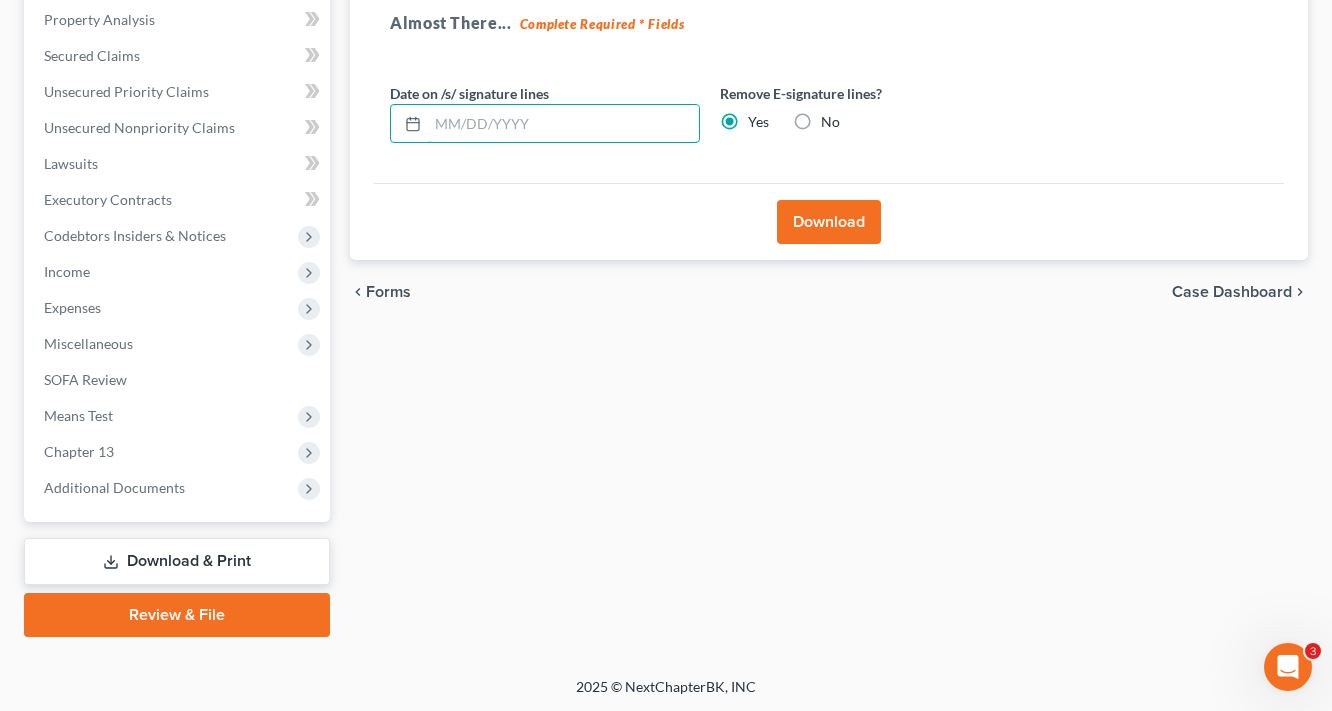 type 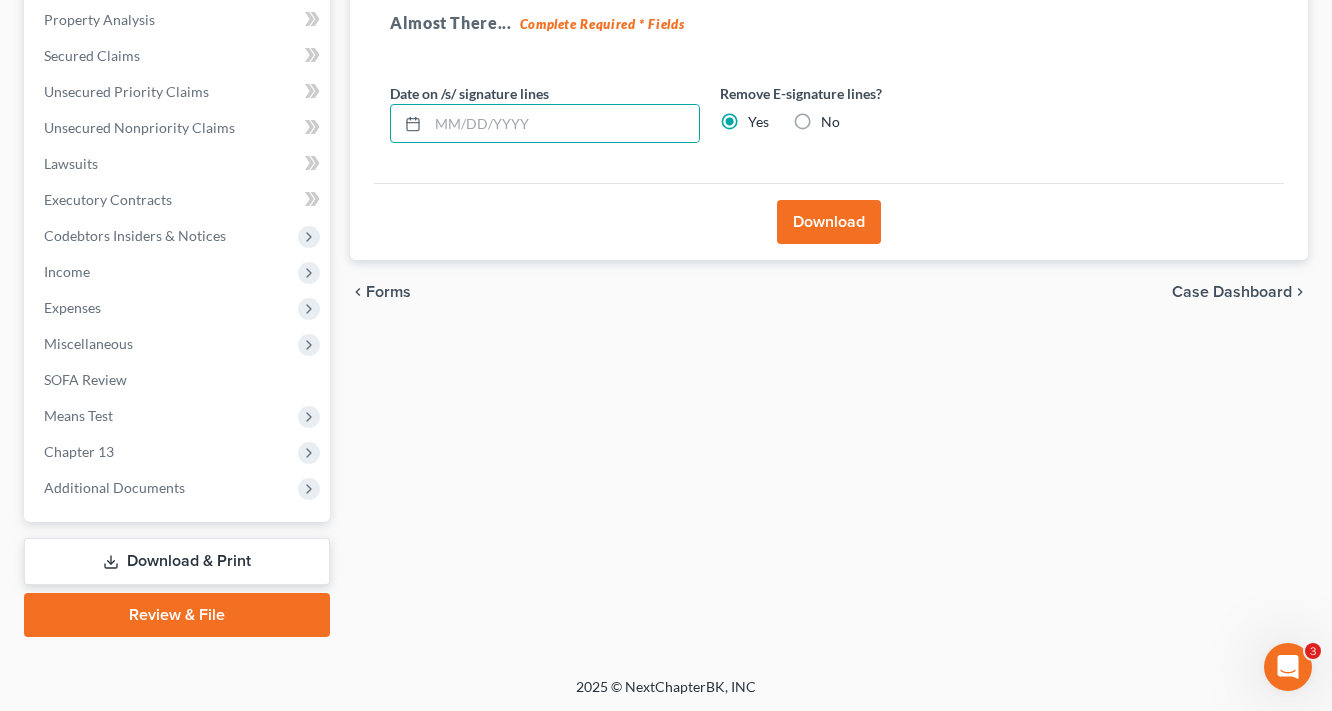click on "Download" at bounding box center [829, 222] 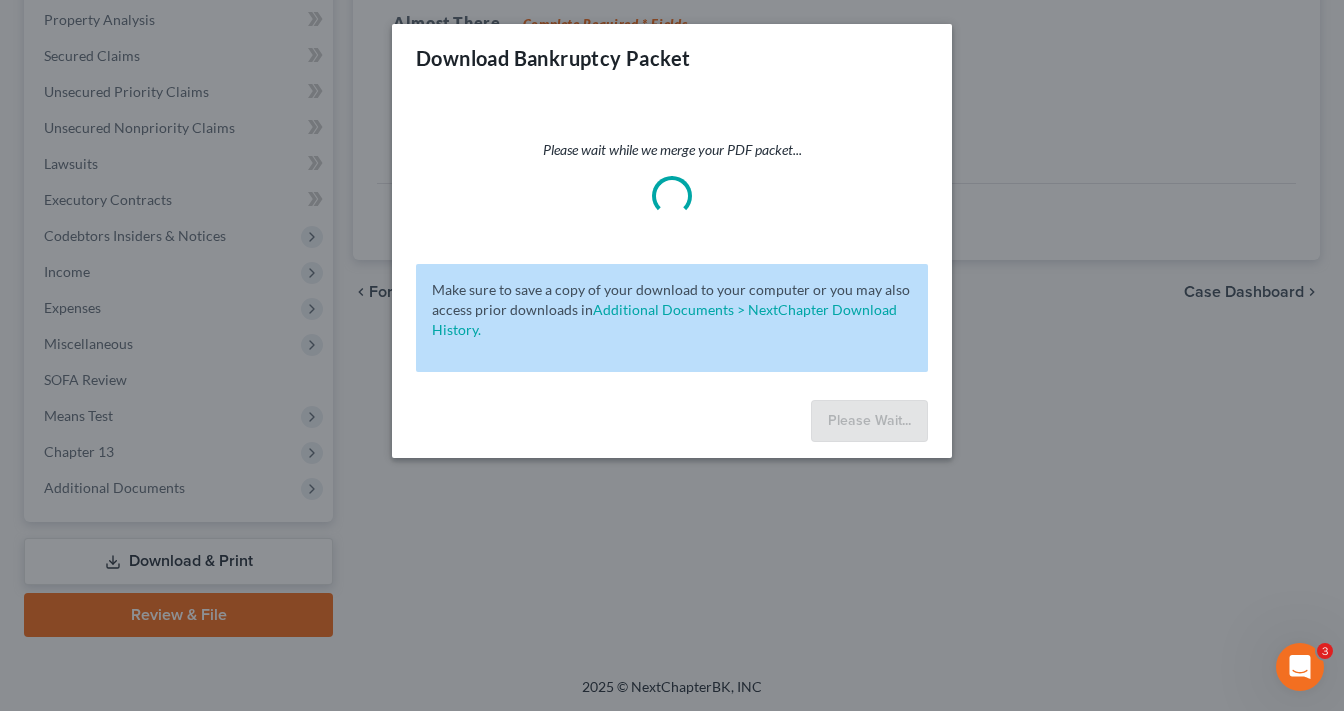 click on "Download Bankruptcy Packet
Please wait while we merge your PDF packet...
Make sure to save a copy of your download to your computer or you may also access prior downloads in  Additional Documents > NextChapter Download History.
Please Wait..." at bounding box center (672, 355) 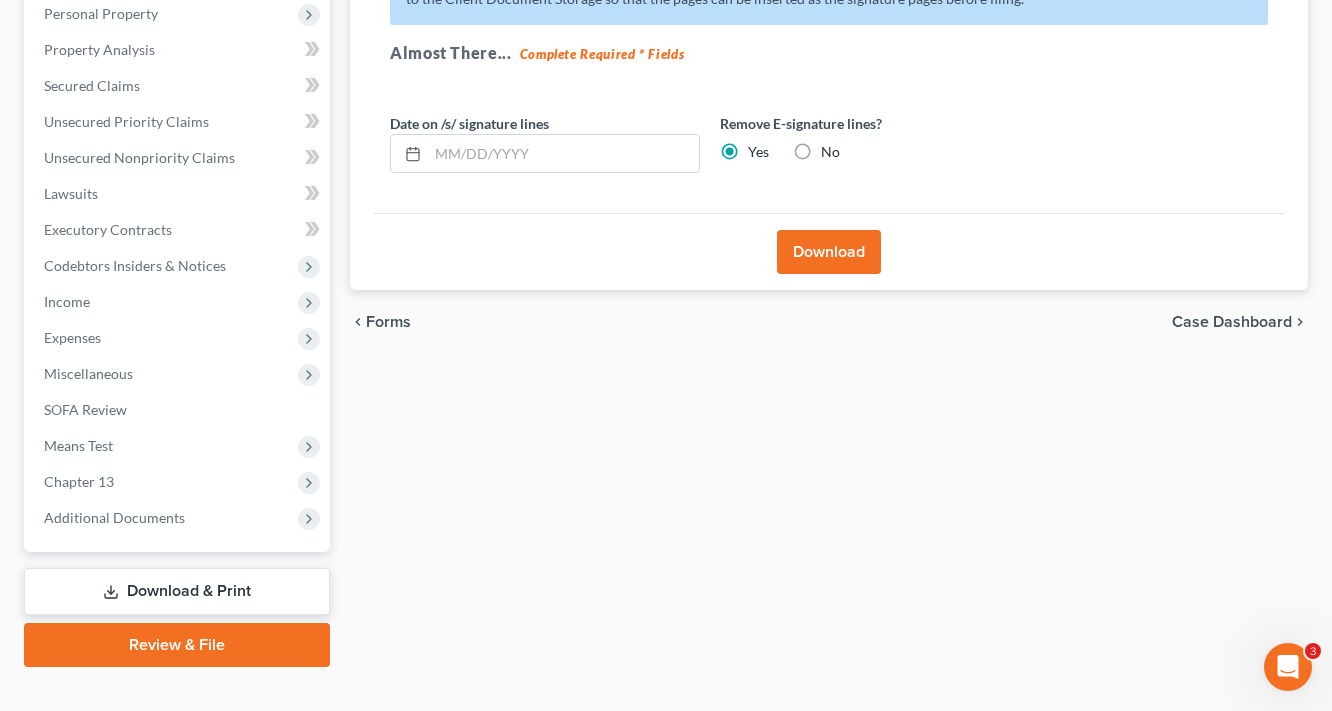 scroll, scrollTop: 386, scrollLeft: 0, axis: vertical 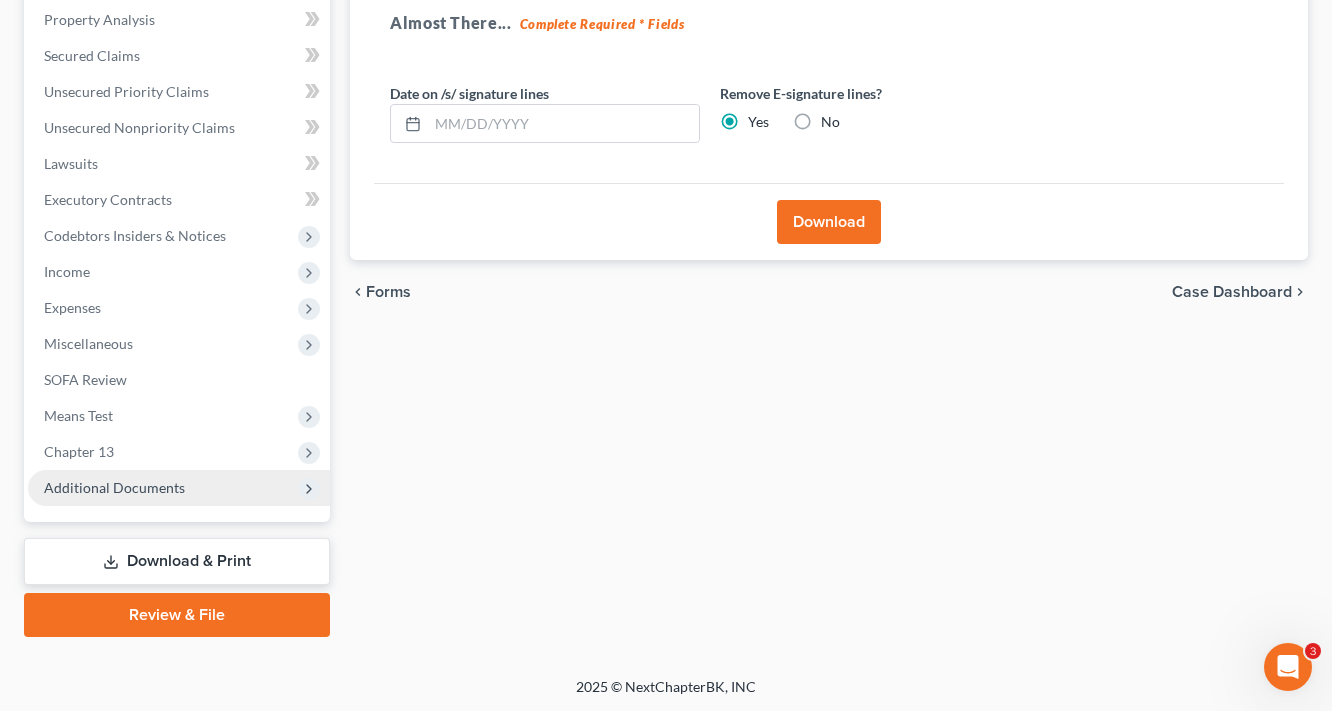 click on "Additional Documents" at bounding box center [114, 487] 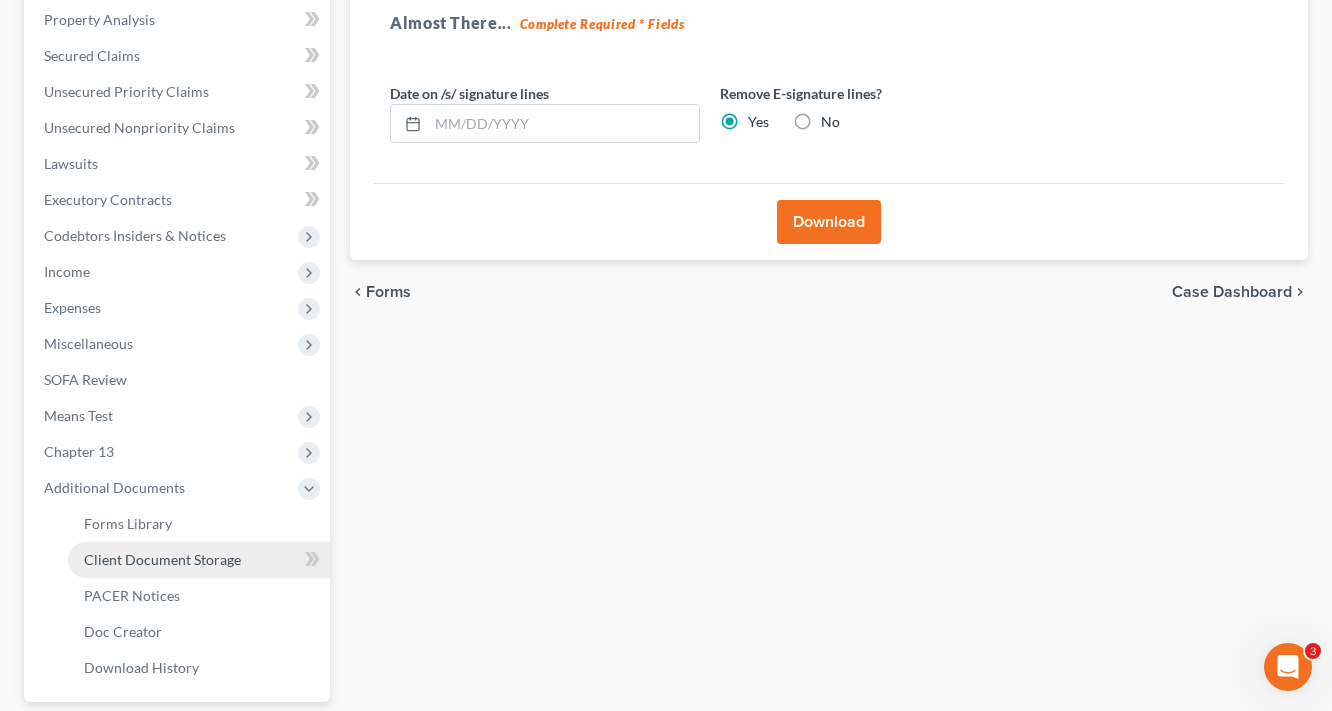 click on "Client Document Storage" at bounding box center (162, 559) 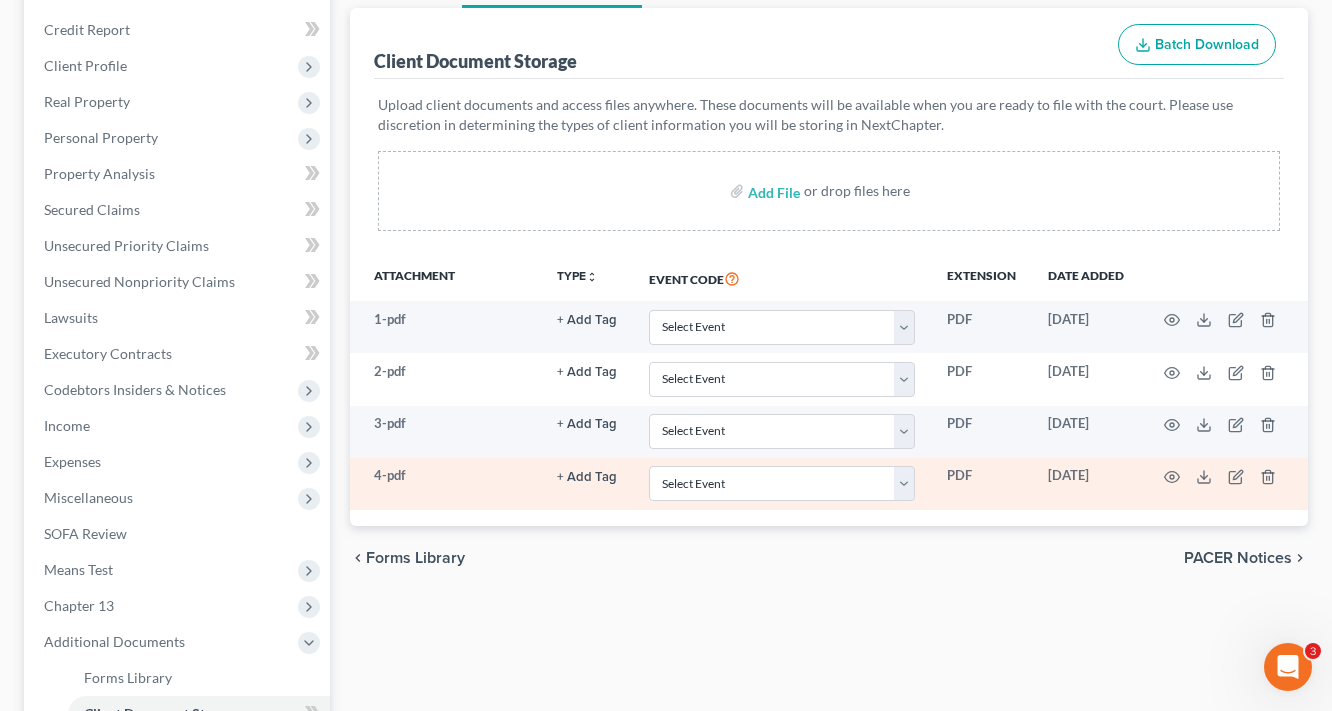 scroll, scrollTop: 240, scrollLeft: 0, axis: vertical 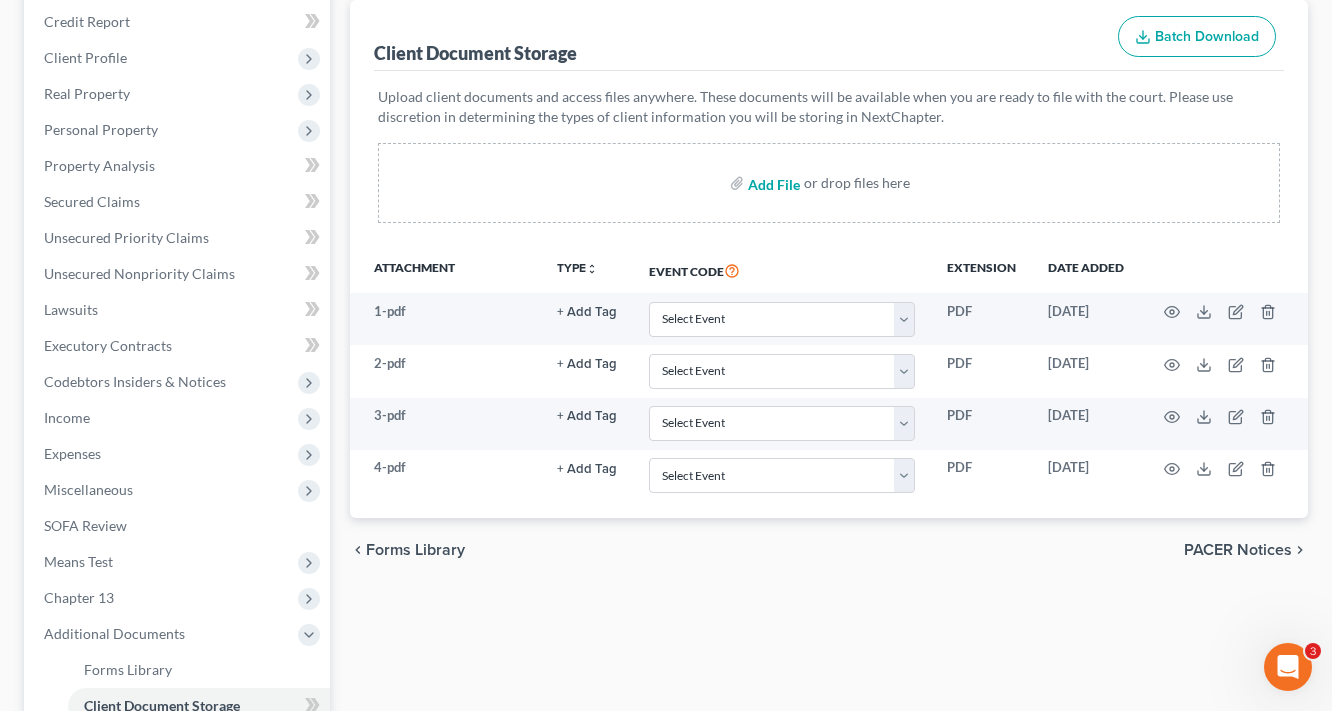 click at bounding box center [772, 183] 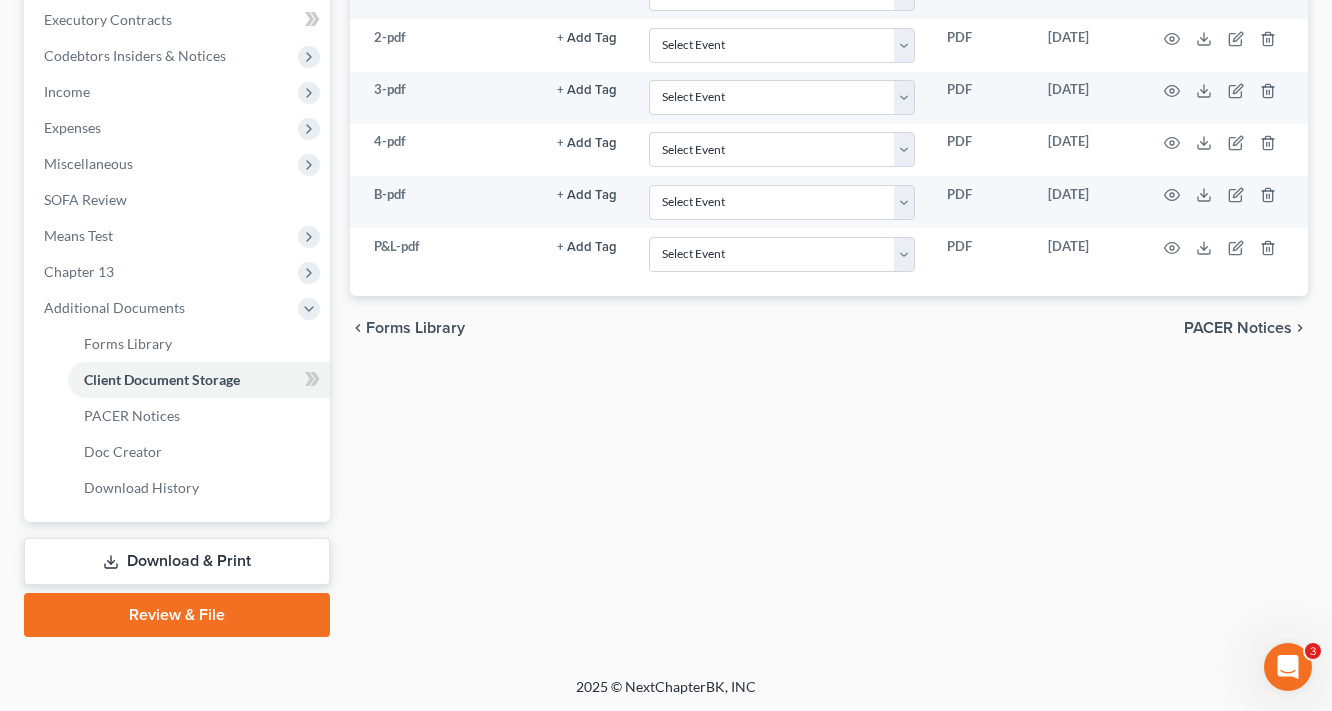 click on "Download & Print" at bounding box center (177, 561) 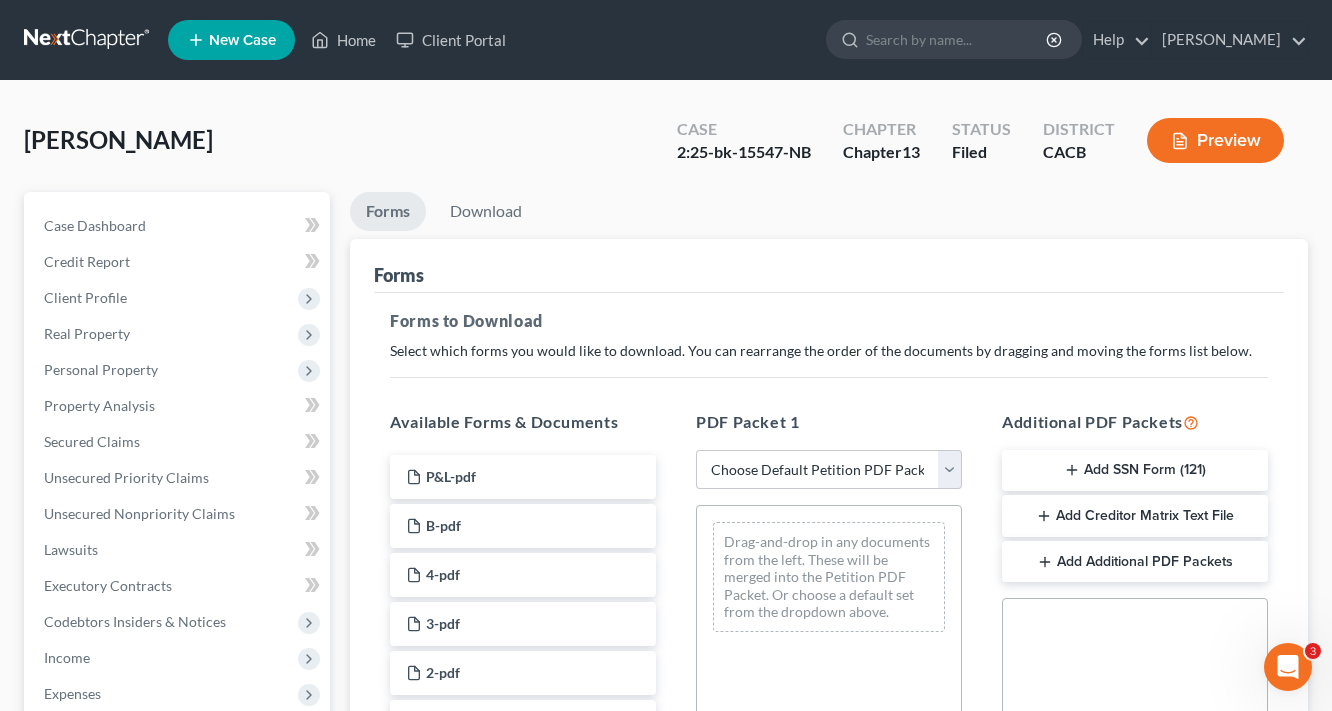 scroll, scrollTop: 0, scrollLeft: 0, axis: both 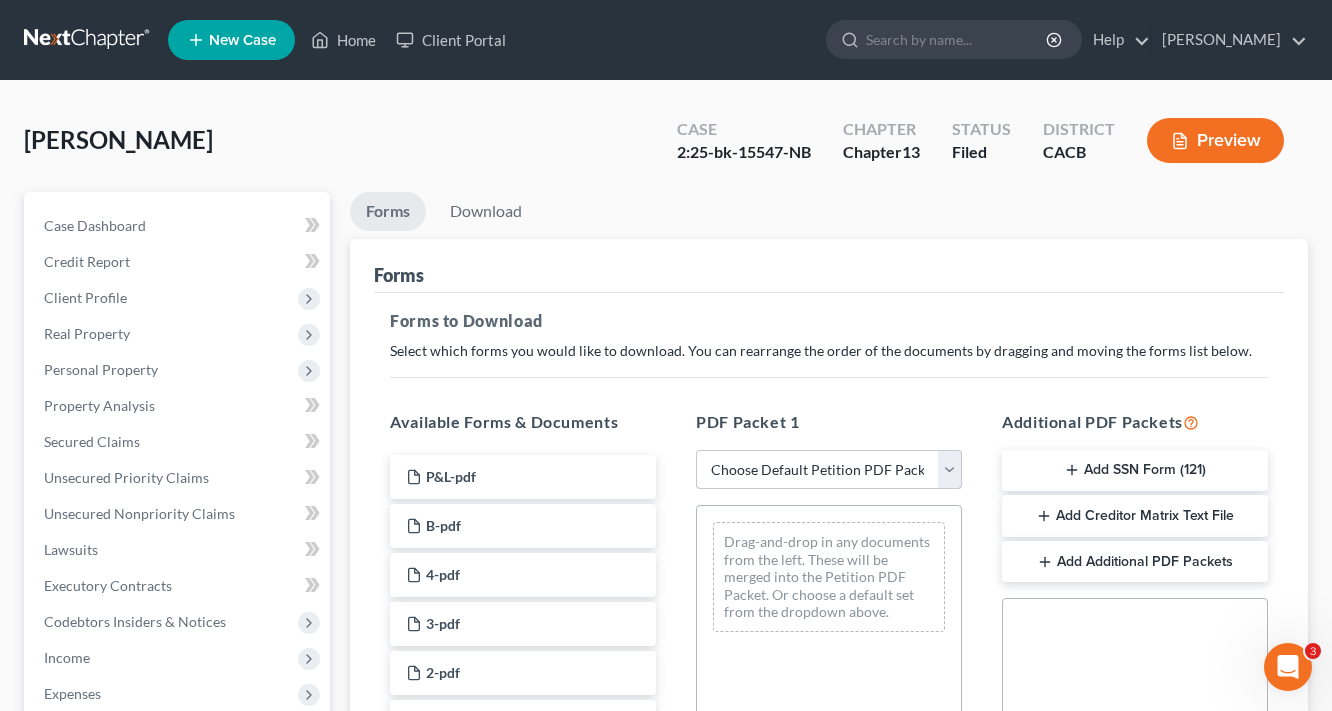 click on "Choose Default Petition PDF Packet Complete Bankruptcy Petition (all forms and schedules) Emergency Filing Forms (Petition and Creditor List Only) Amended Forms Signature Pages Only Supplemental Post Petition (Sch. I & J) Supplemental Post Petition (Sch. I) Supplemental Post Petition (Sch. J) Chapter 13 Schedules Chapter 13 Schedules and Statements" at bounding box center [829, 470] 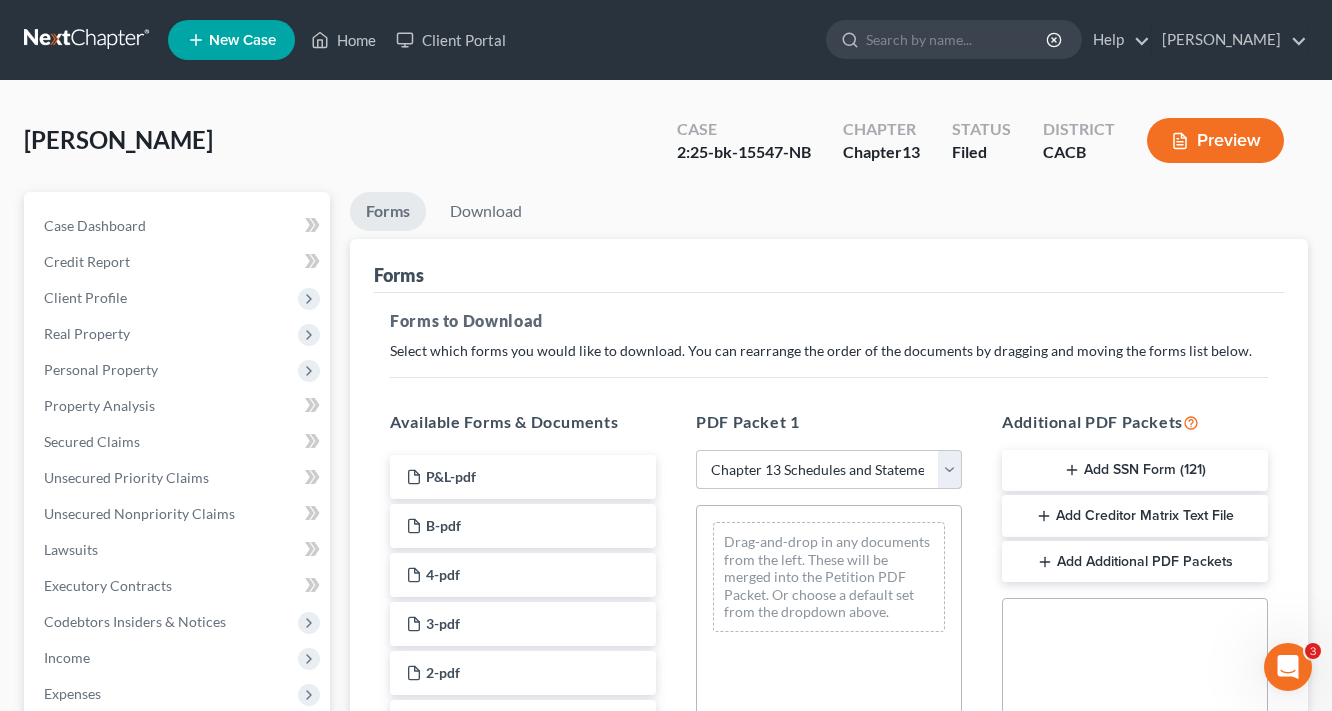 click on "Choose Default Petition PDF Packet Complete Bankruptcy Petition (all forms and schedules) Emergency Filing Forms (Petition and Creditor List Only) Amended Forms Signature Pages Only Supplemental Post Petition (Sch. I & J) Supplemental Post Petition (Sch. I) Supplemental Post Petition (Sch. J) Chapter 13 Schedules Chapter 13 Schedules and Statements" at bounding box center (829, 470) 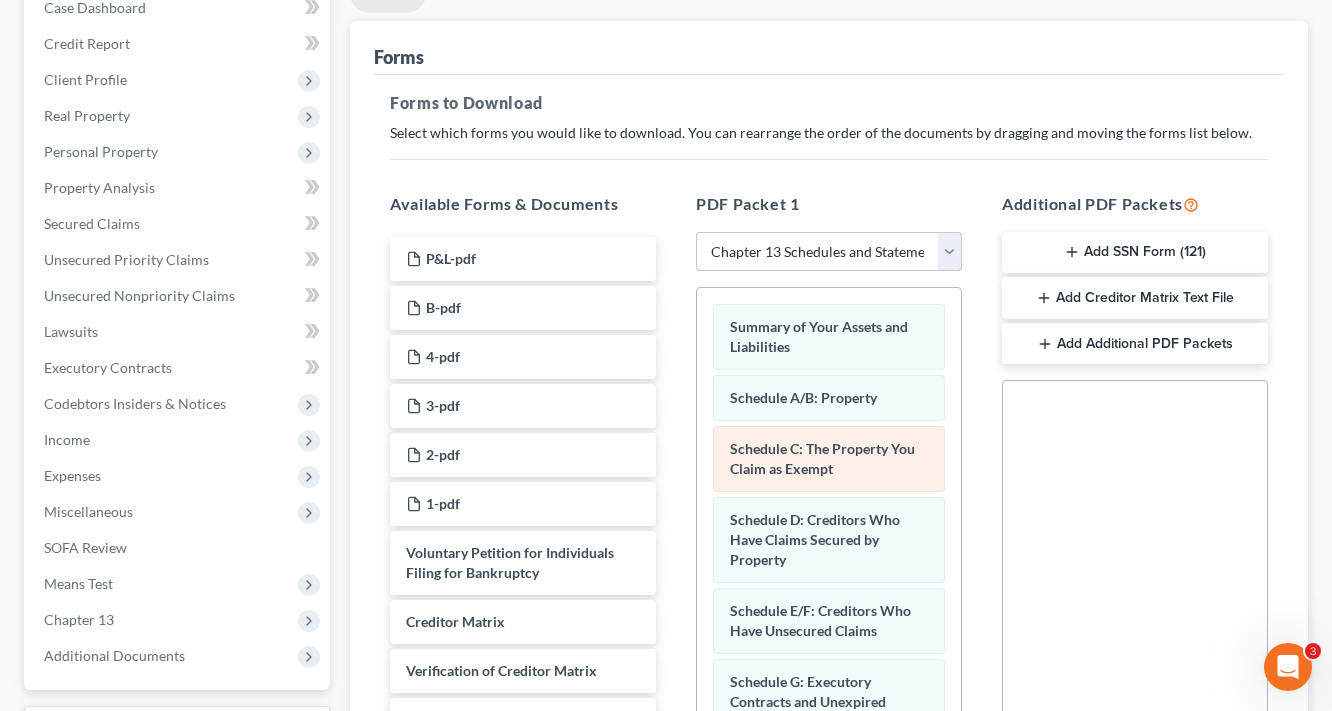 scroll, scrollTop: 240, scrollLeft: 0, axis: vertical 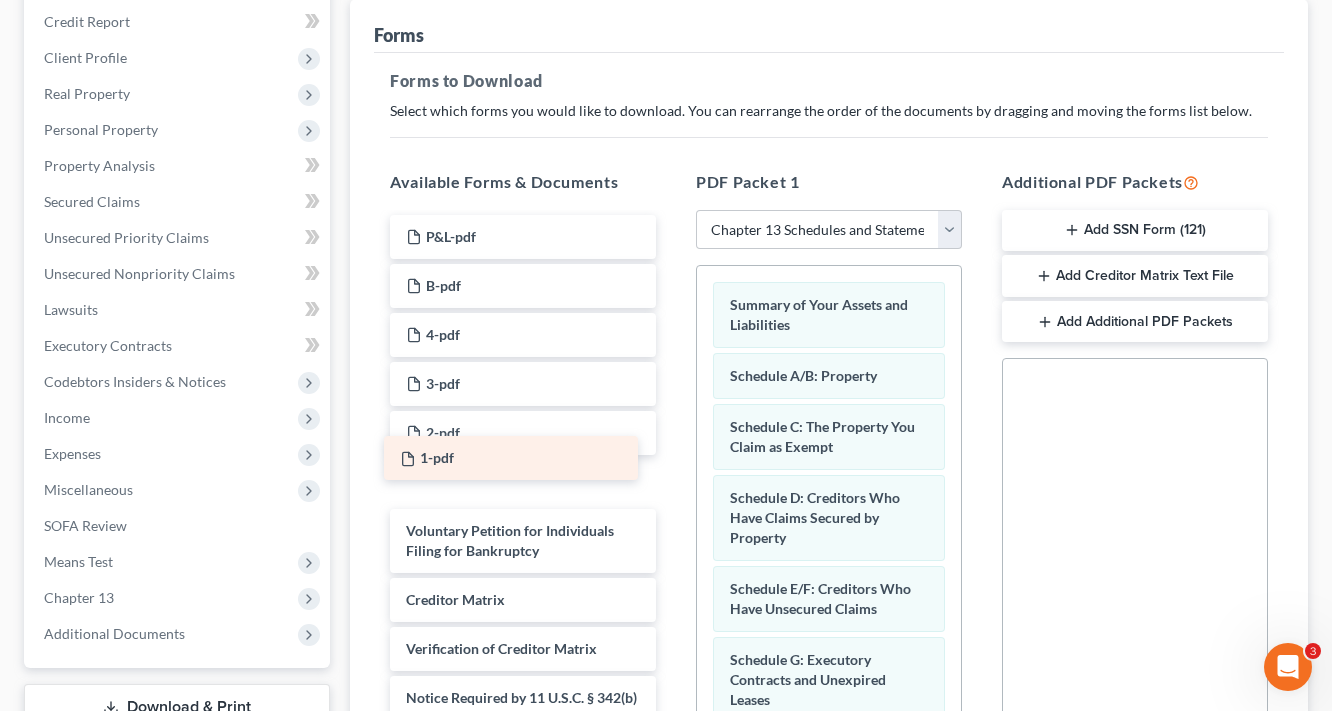 drag, startPoint x: 452, startPoint y: 483, endPoint x: 447, endPoint y: 463, distance: 20.615528 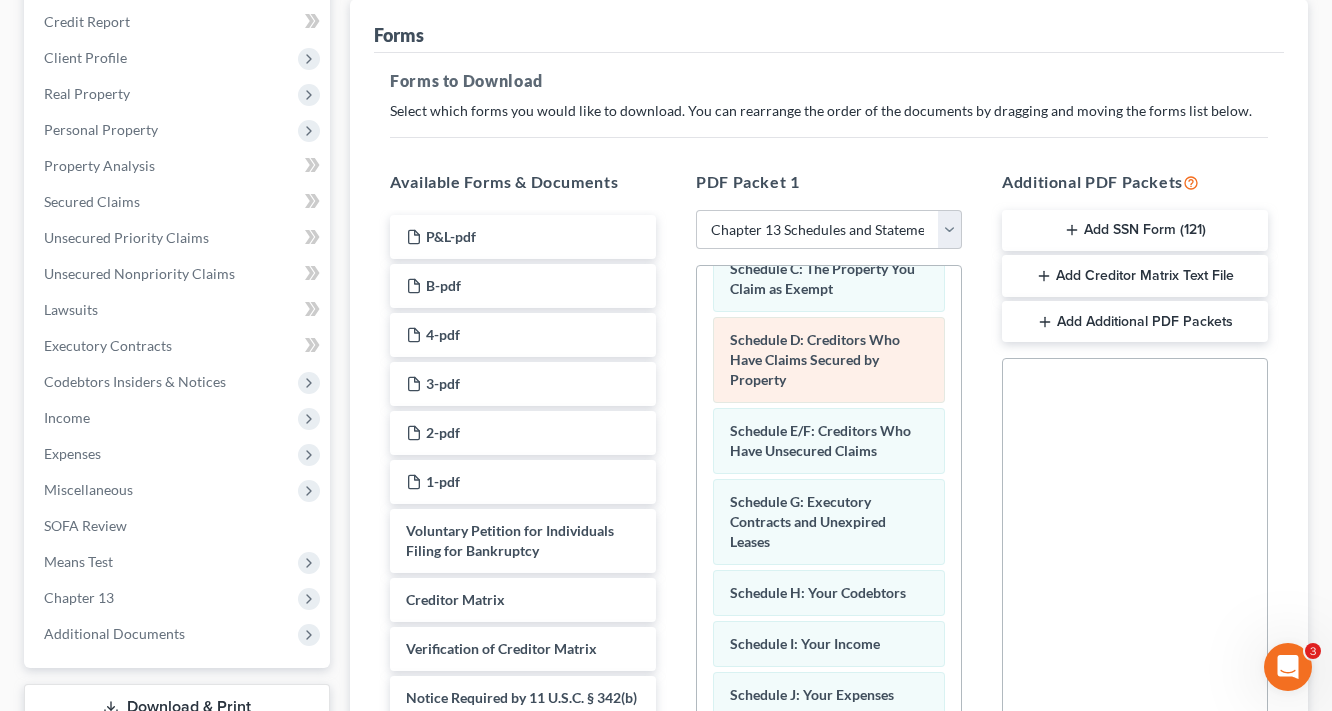 scroll, scrollTop: 320, scrollLeft: 0, axis: vertical 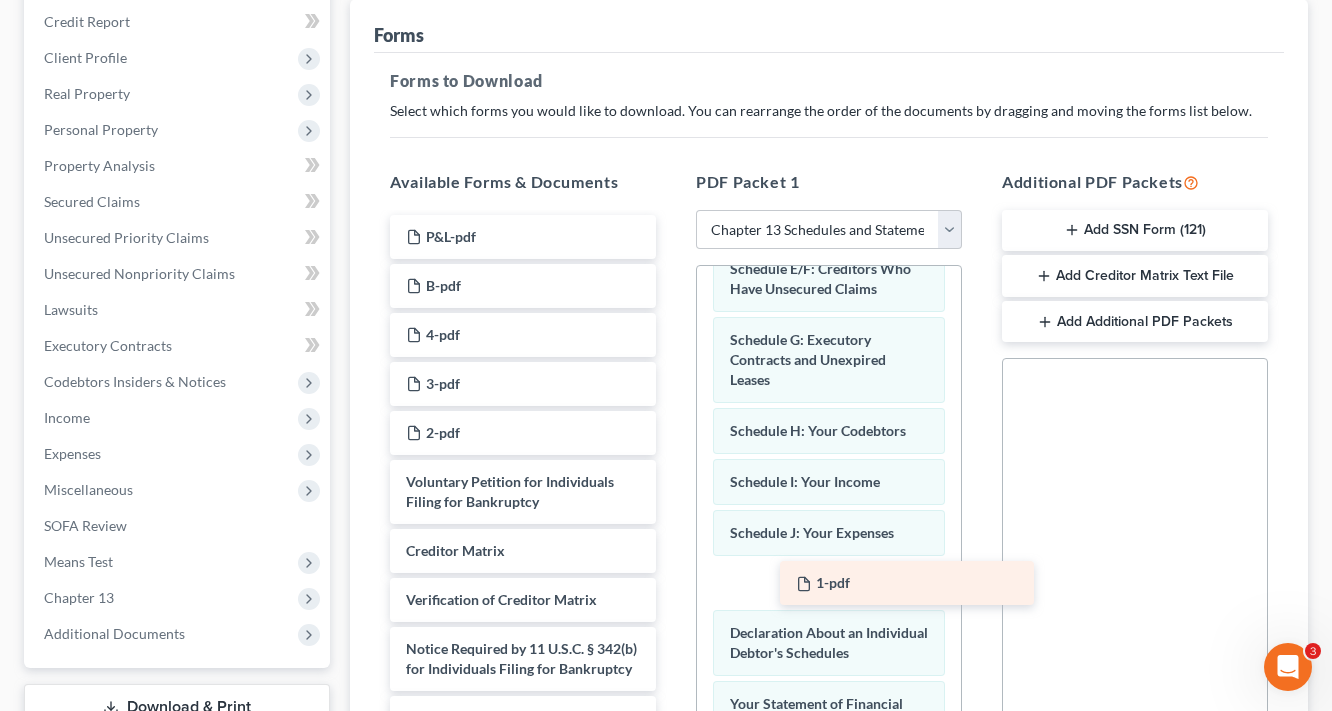 drag, startPoint x: 424, startPoint y: 485, endPoint x: 812, endPoint y: 586, distance: 400.93018 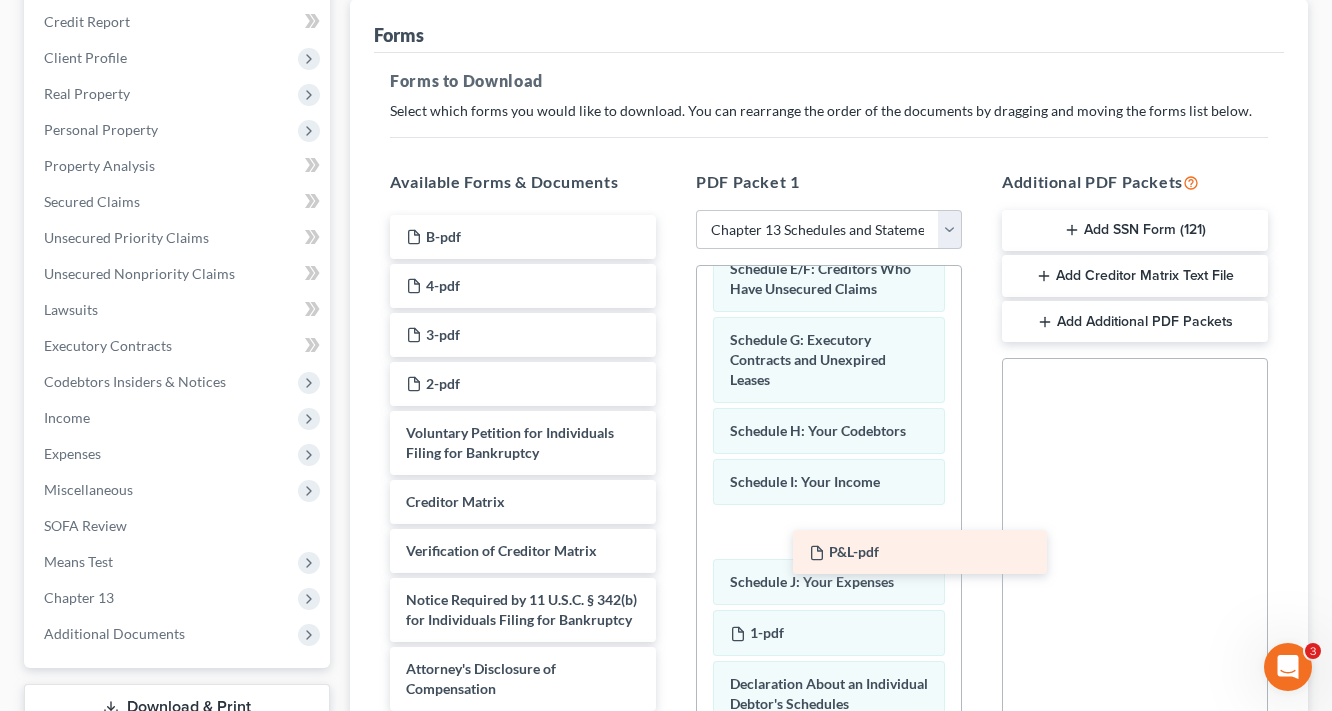 drag, startPoint x: 459, startPoint y: 231, endPoint x: 854, endPoint y: 529, distance: 494.80197 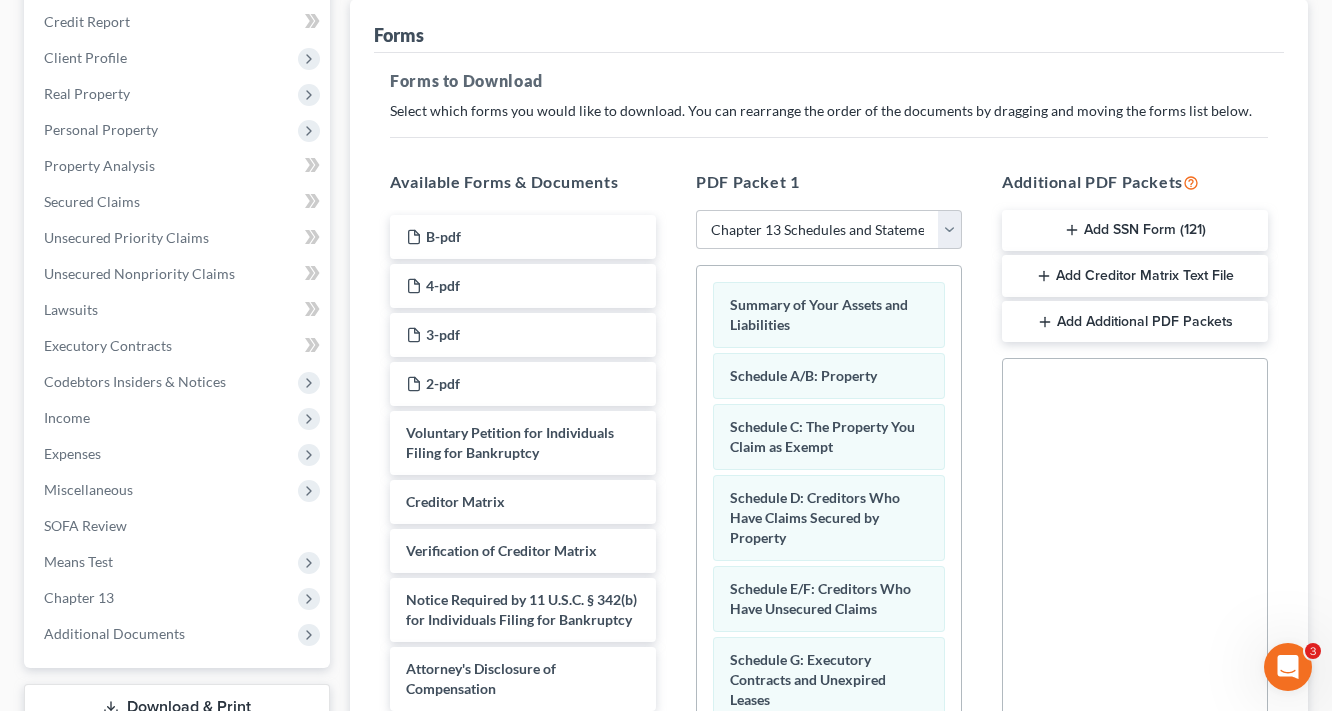 scroll, scrollTop: 0, scrollLeft: 0, axis: both 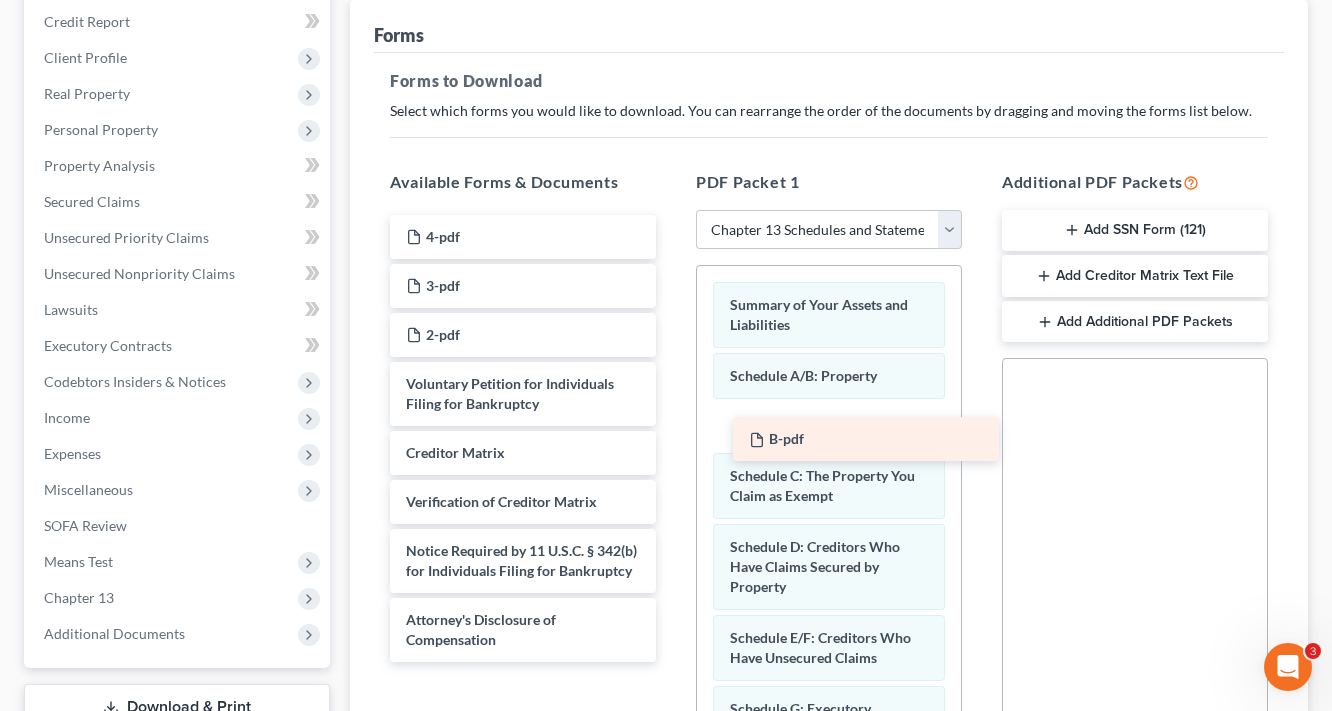 drag, startPoint x: 444, startPoint y: 236, endPoint x: 787, endPoint y: 440, distance: 399.0802 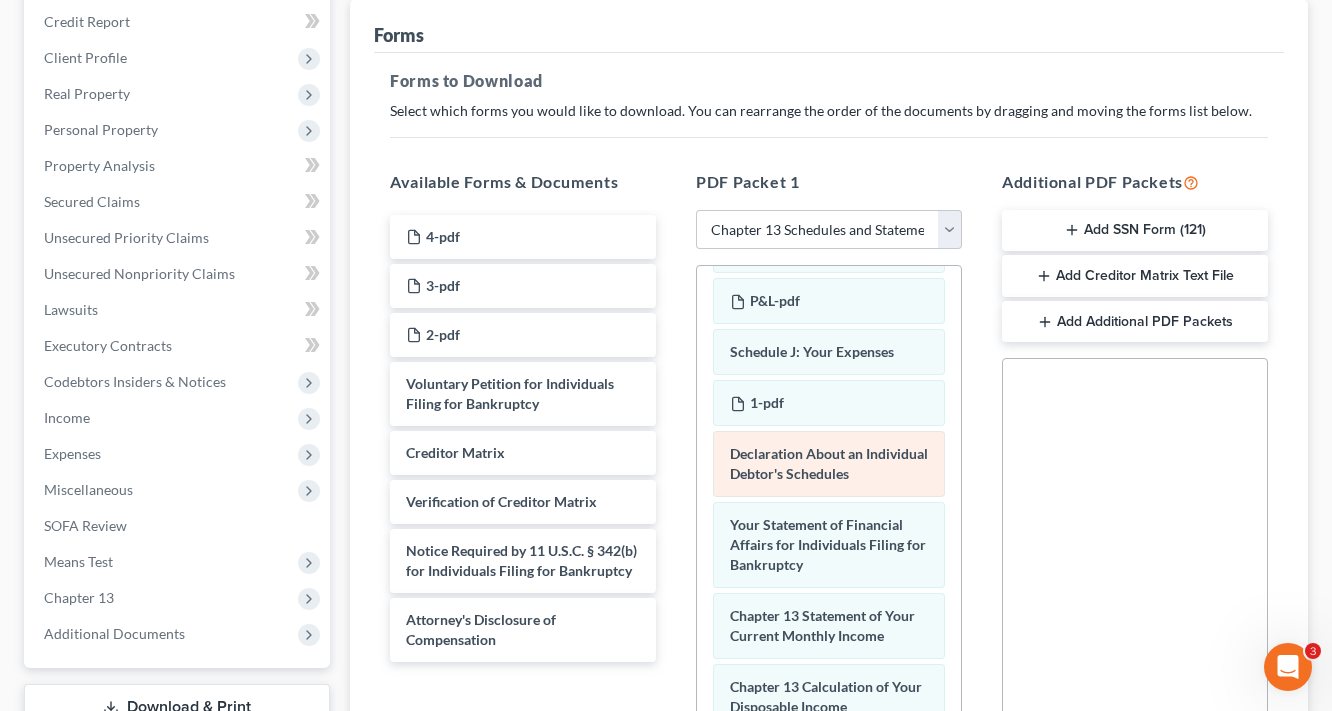 scroll, scrollTop: 640, scrollLeft: 0, axis: vertical 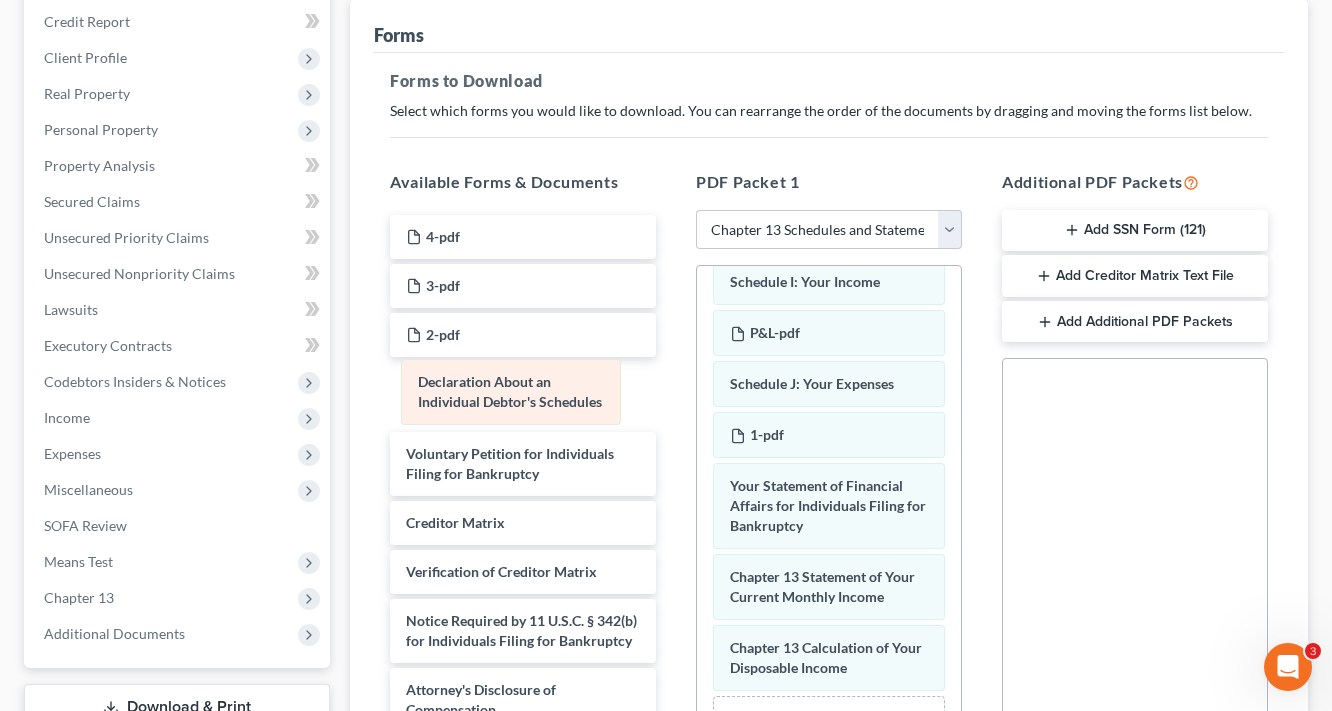 drag, startPoint x: 796, startPoint y: 406, endPoint x: 483, endPoint y: 376, distance: 314.43442 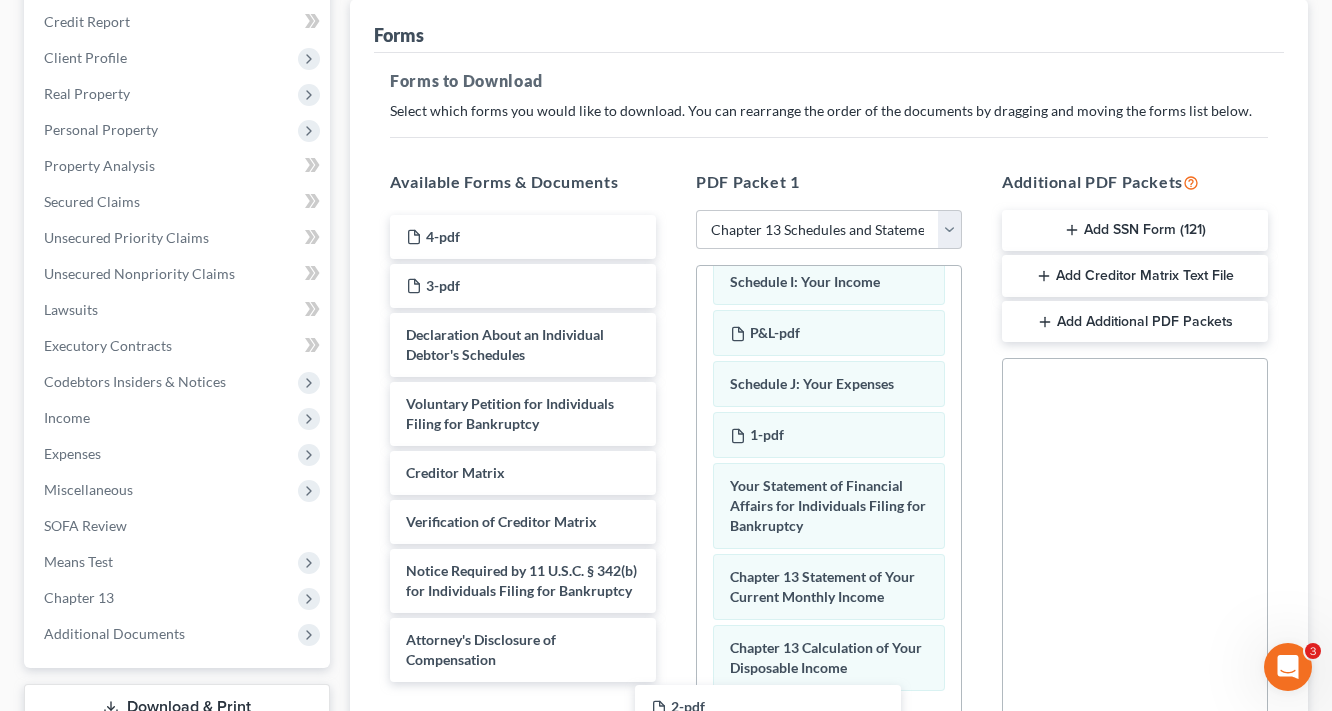 scroll, scrollTop: 632, scrollLeft: 0, axis: vertical 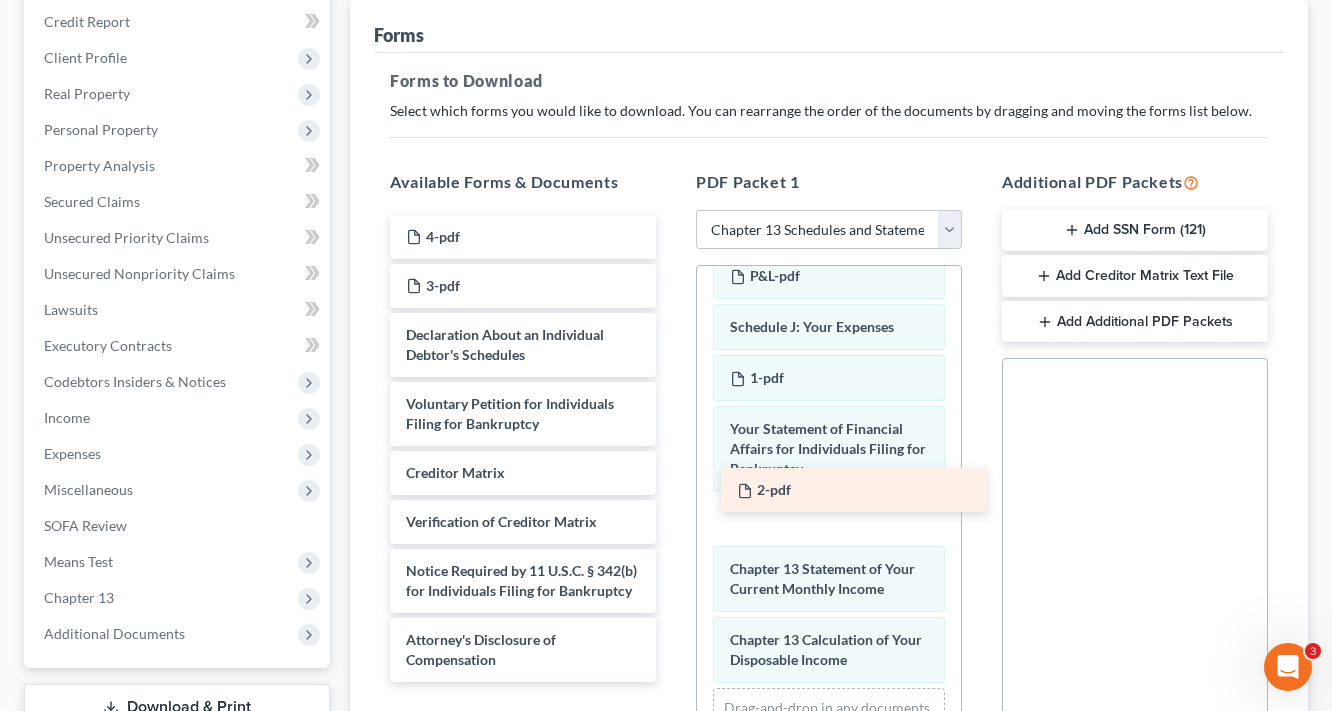 drag, startPoint x: 441, startPoint y: 331, endPoint x: 773, endPoint y: 478, distance: 363.08813 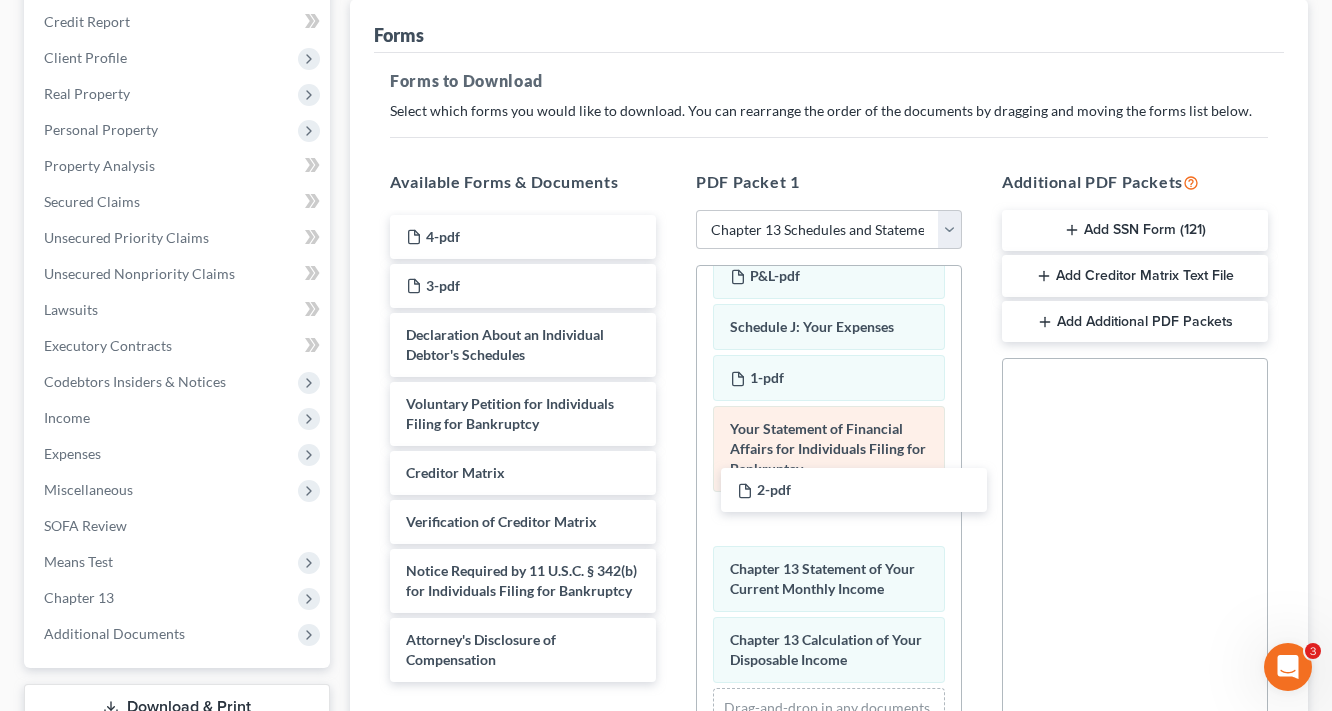 scroll, scrollTop: 621, scrollLeft: 0, axis: vertical 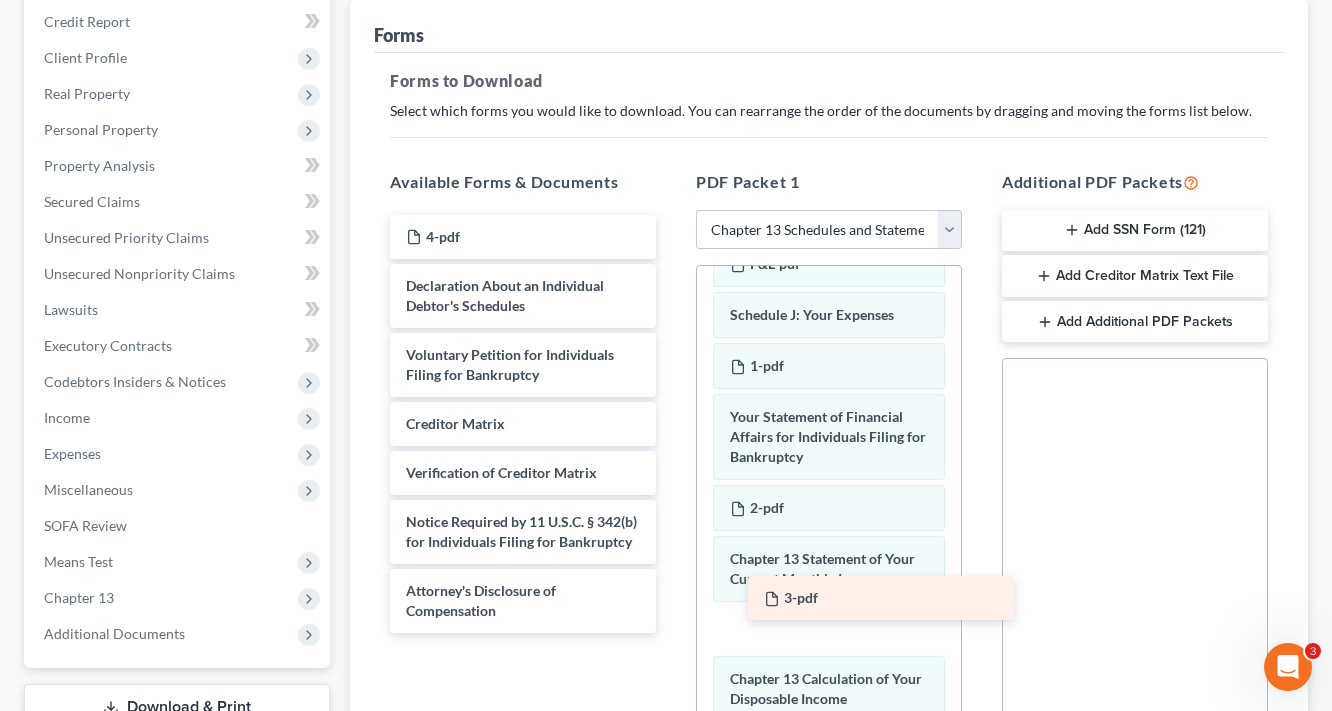 drag, startPoint x: 445, startPoint y: 280, endPoint x: 798, endPoint y: 588, distance: 468.47946 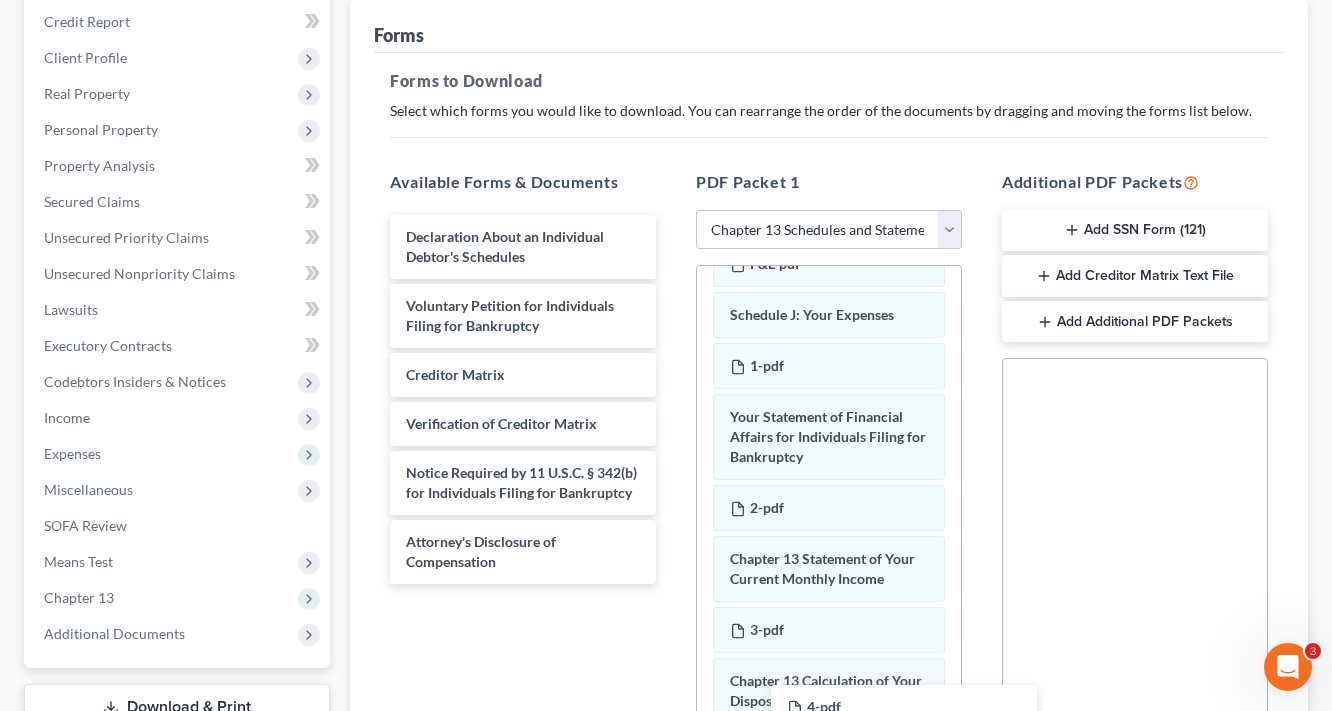 drag, startPoint x: 436, startPoint y: 236, endPoint x: 802, endPoint y: 712, distance: 600.4432 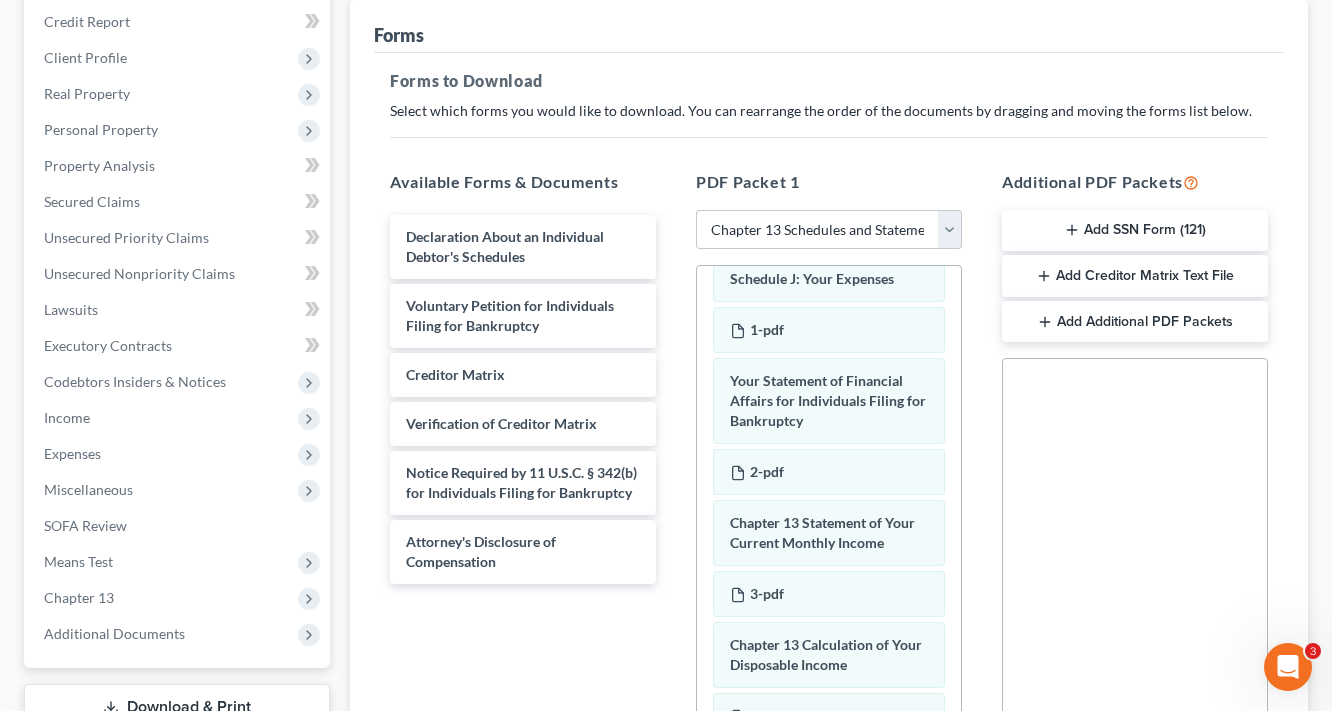 scroll, scrollTop: 723, scrollLeft: 0, axis: vertical 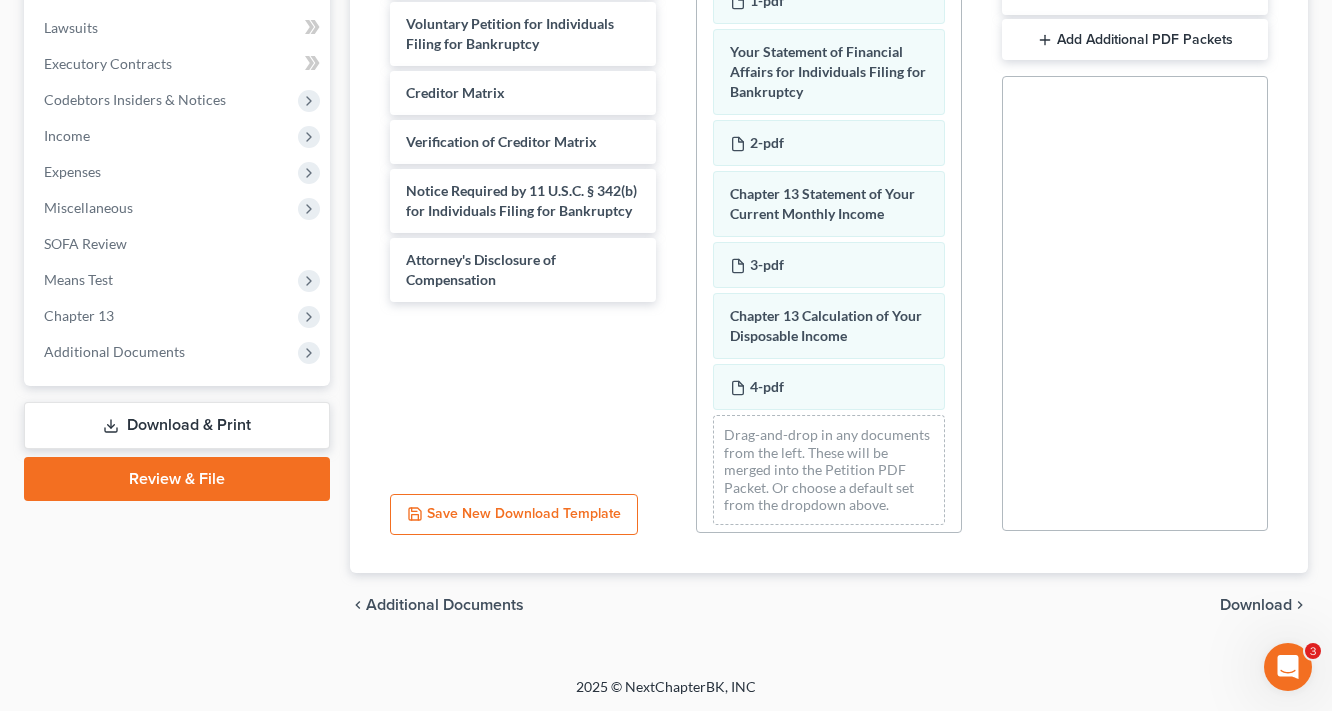 click on "Download" at bounding box center [1256, 605] 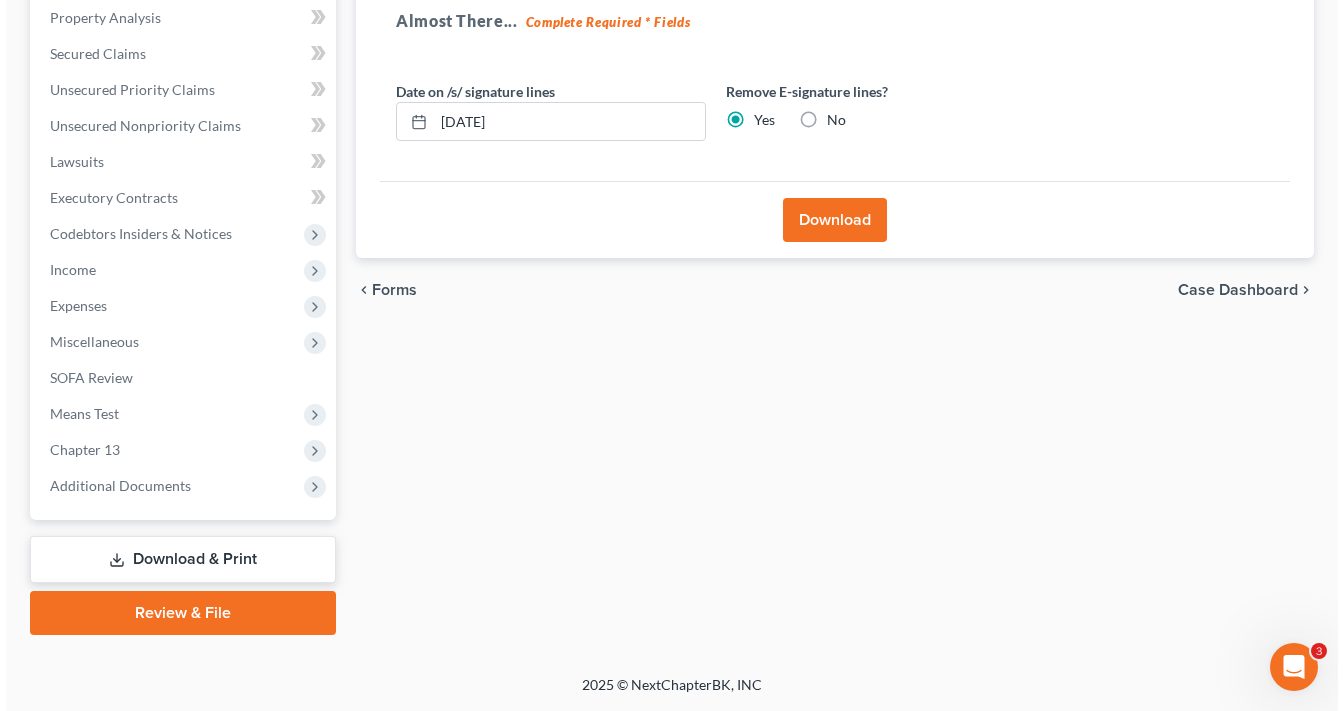 scroll, scrollTop: 386, scrollLeft: 0, axis: vertical 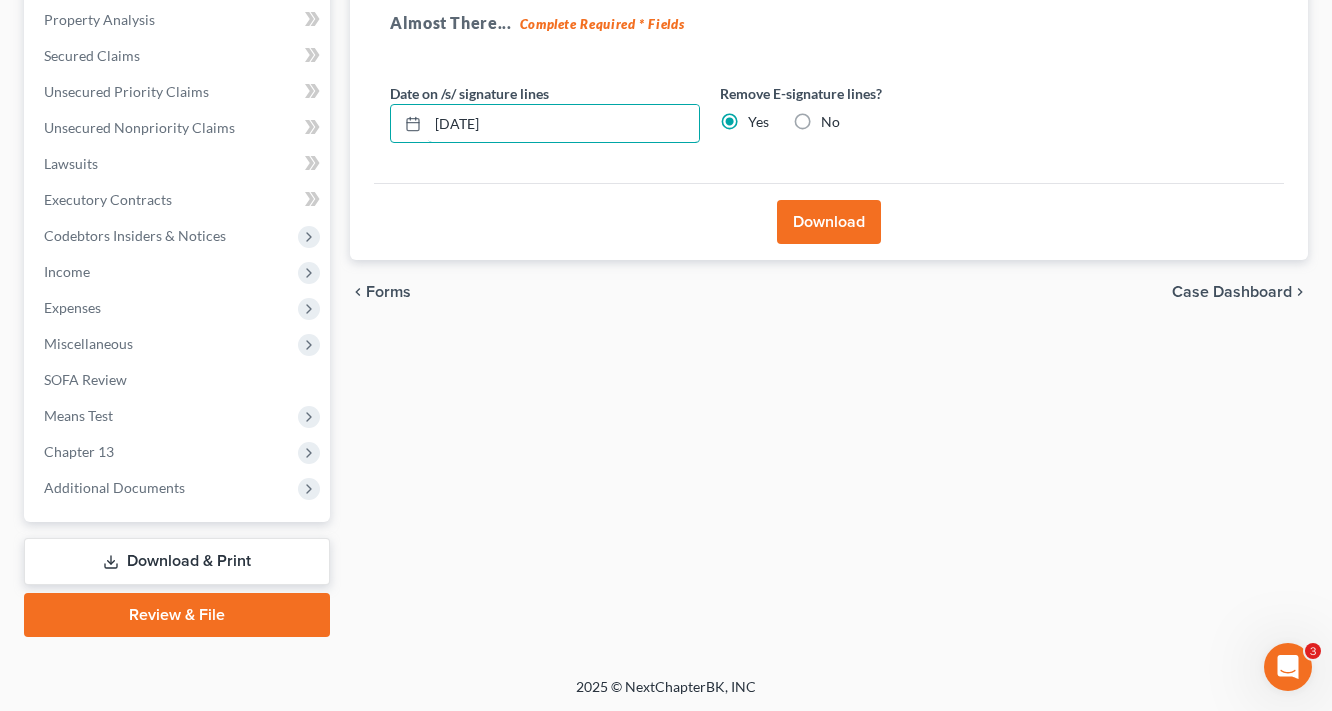 drag, startPoint x: 549, startPoint y: 116, endPoint x: 0, endPoint y: 241, distance: 563.0506 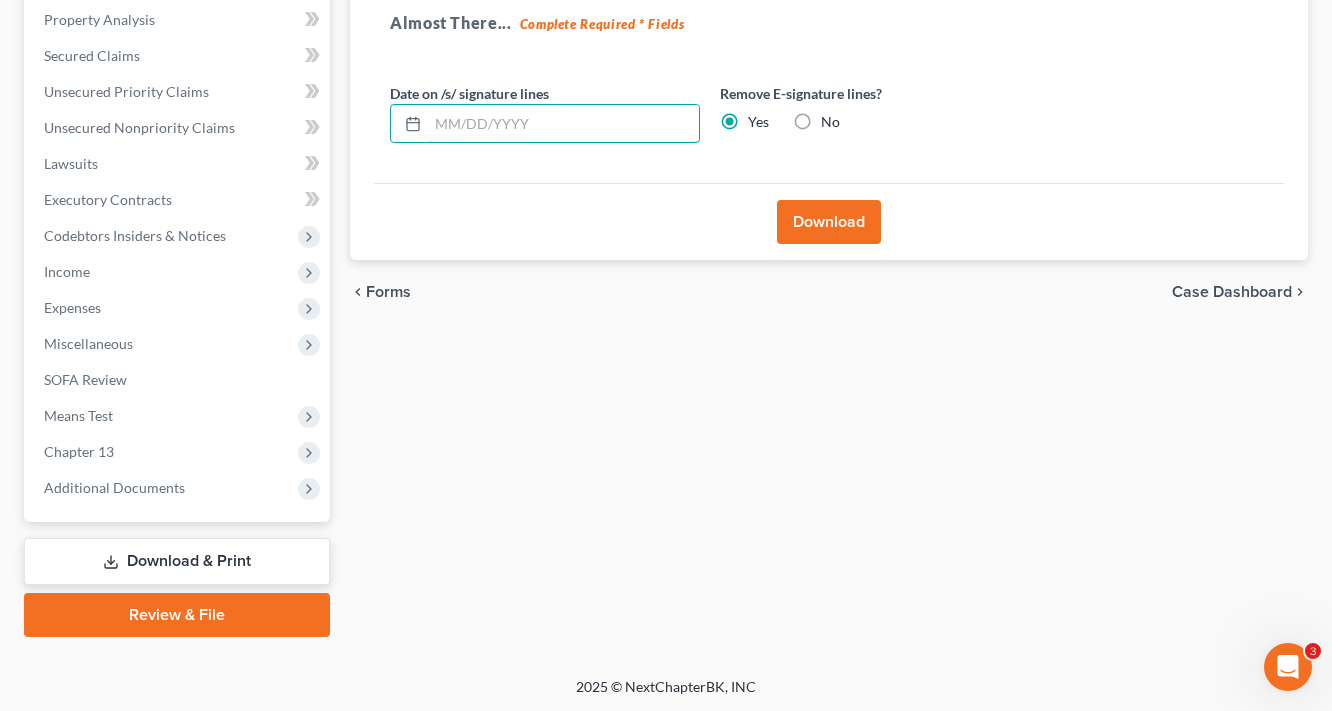 type 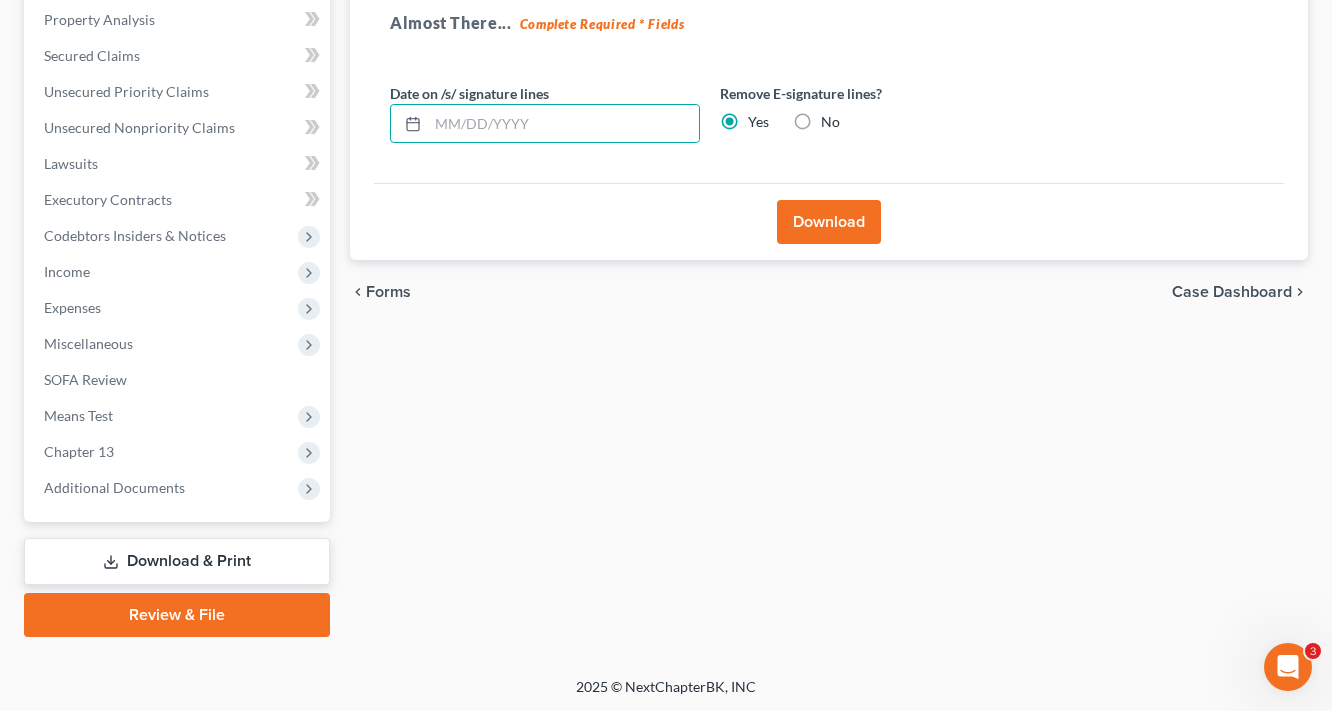 click on "Download" at bounding box center (829, 222) 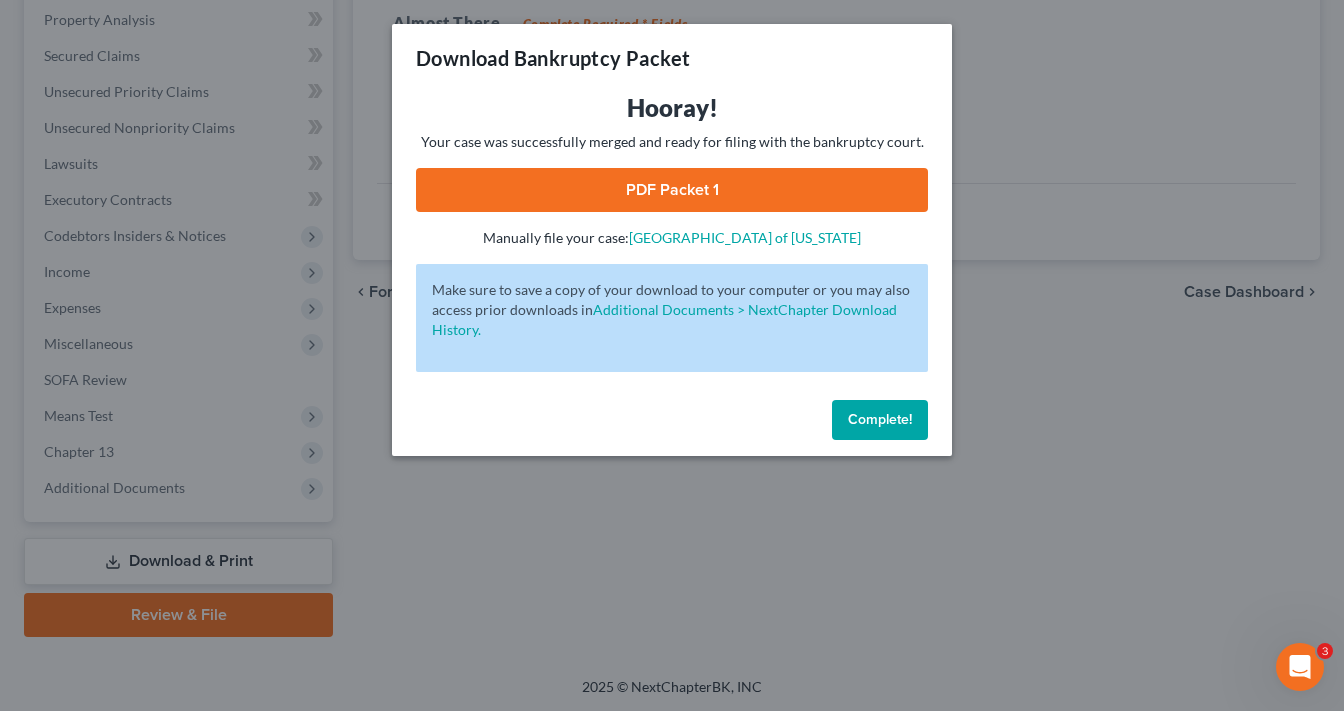 click on "PDF Packet 1" at bounding box center [672, 190] 